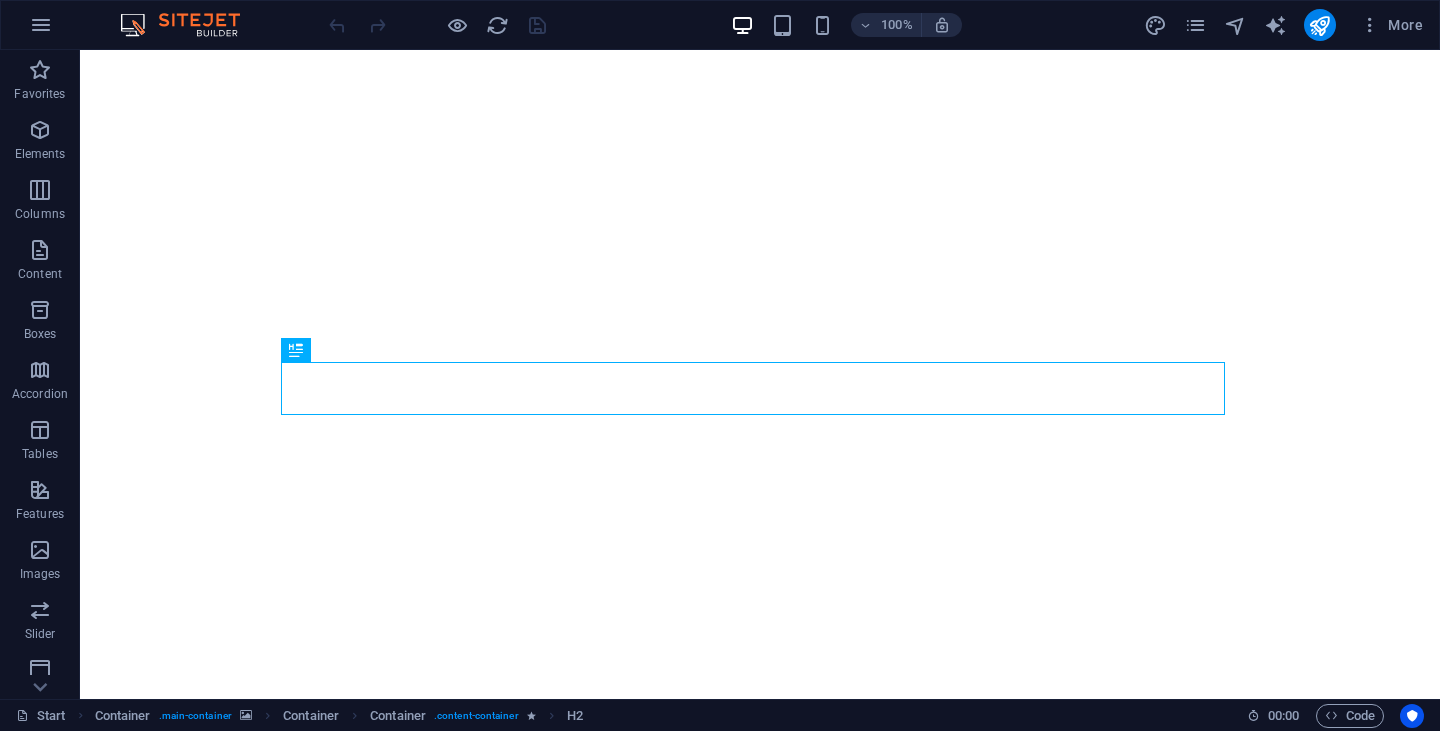 scroll, scrollTop: 0, scrollLeft: 0, axis: both 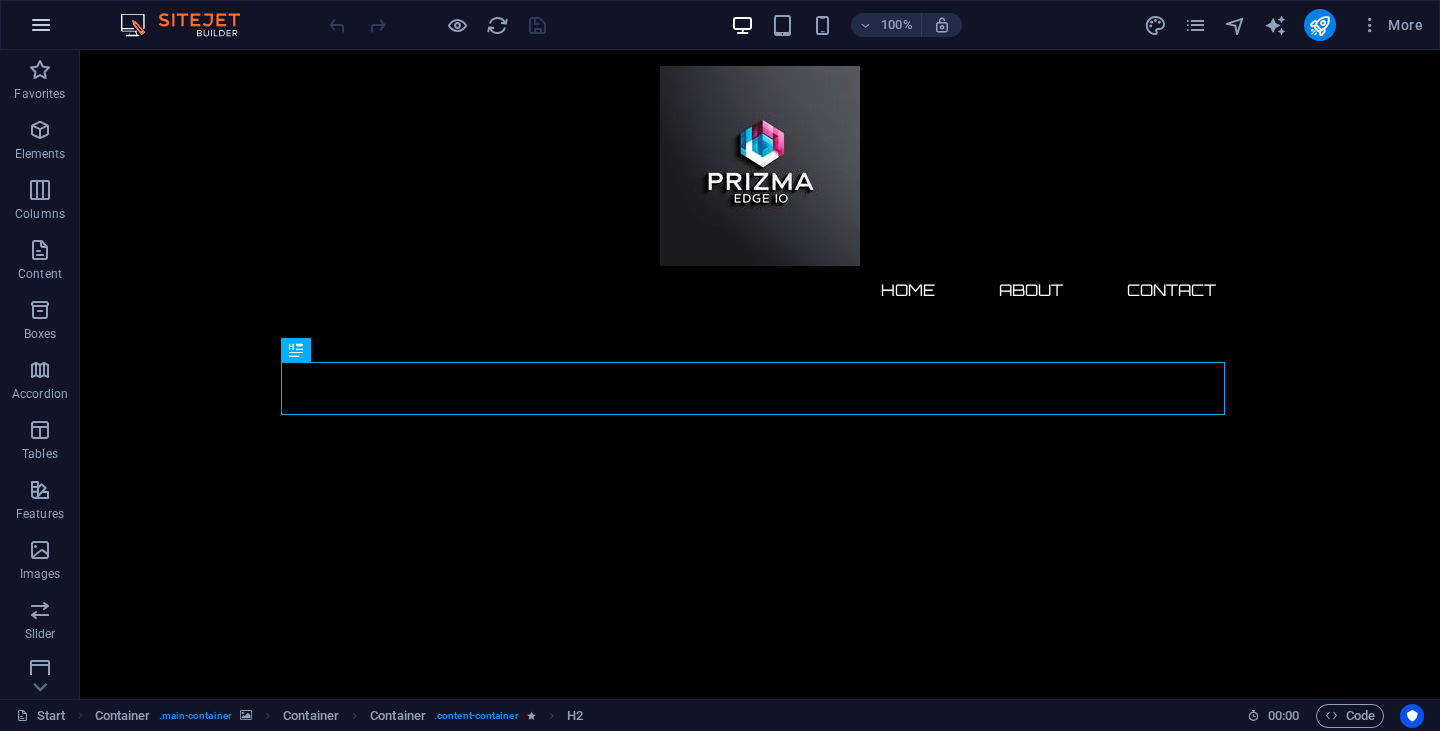 click at bounding box center [41, 25] 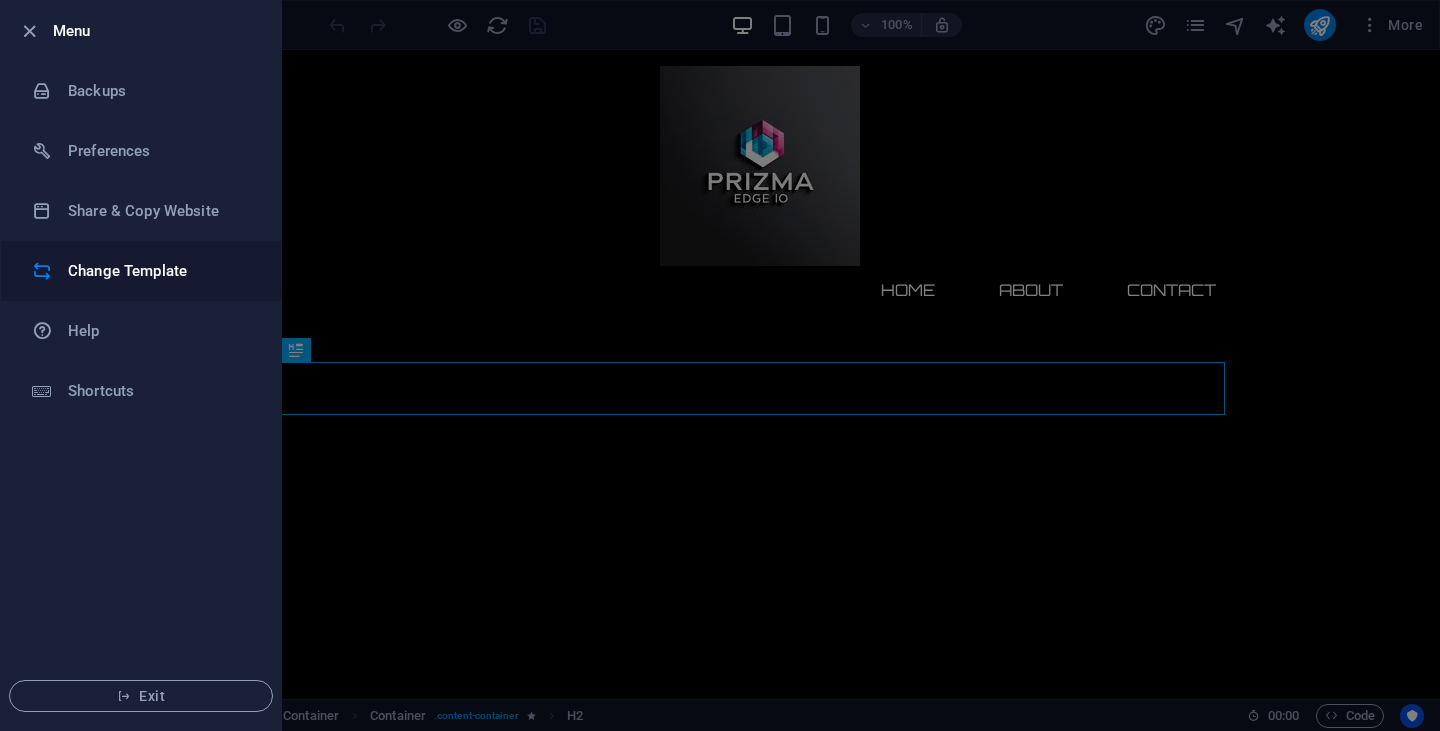 click on "Change Template" at bounding box center [160, 271] 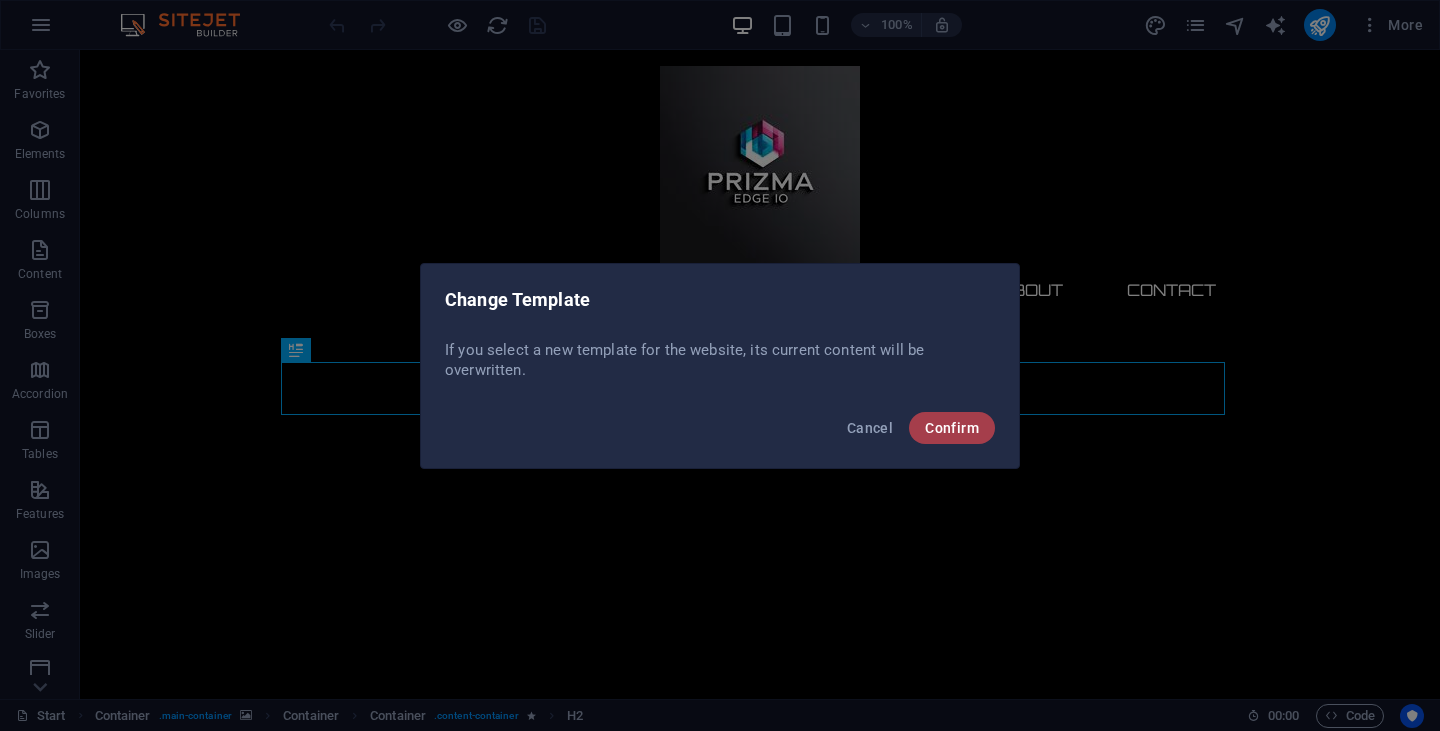 click on "Confirm" at bounding box center [952, 428] 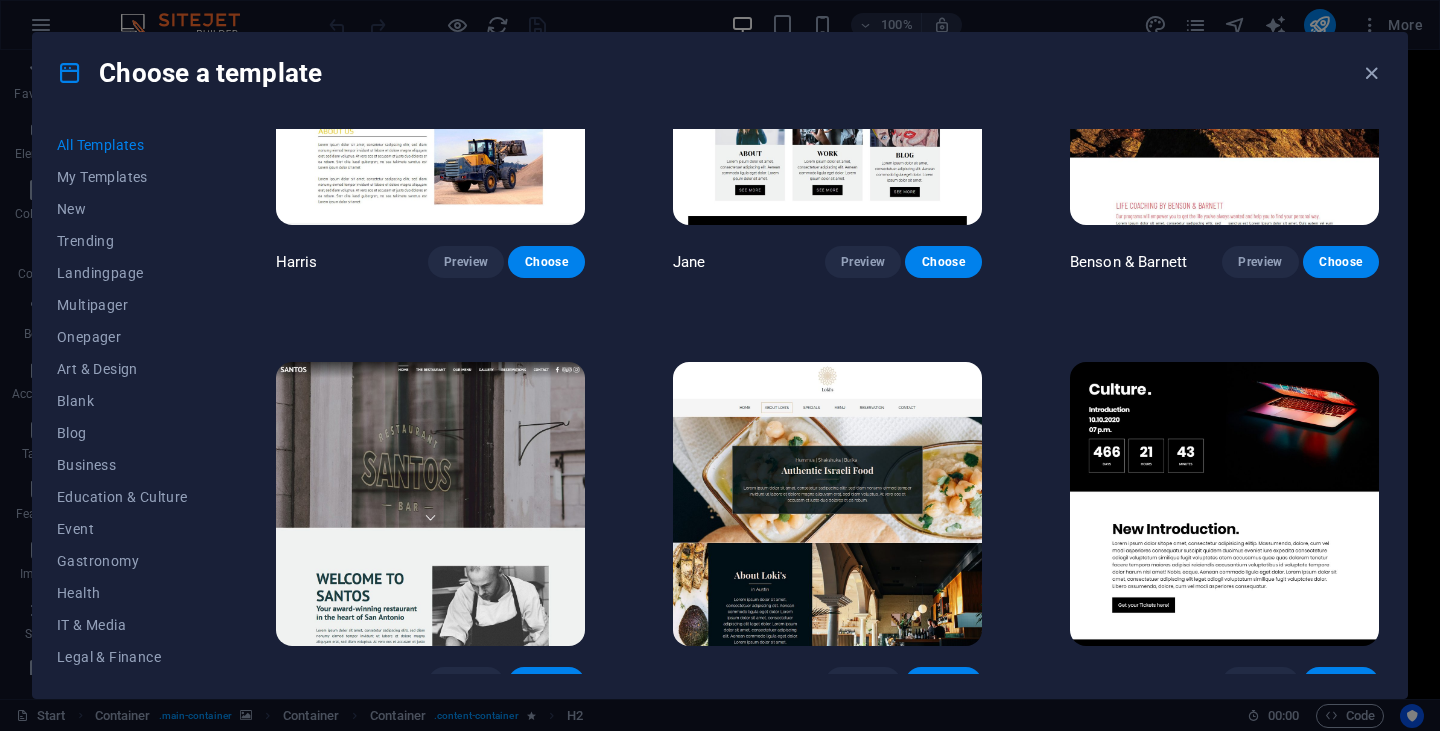 scroll, scrollTop: 19000, scrollLeft: 0, axis: vertical 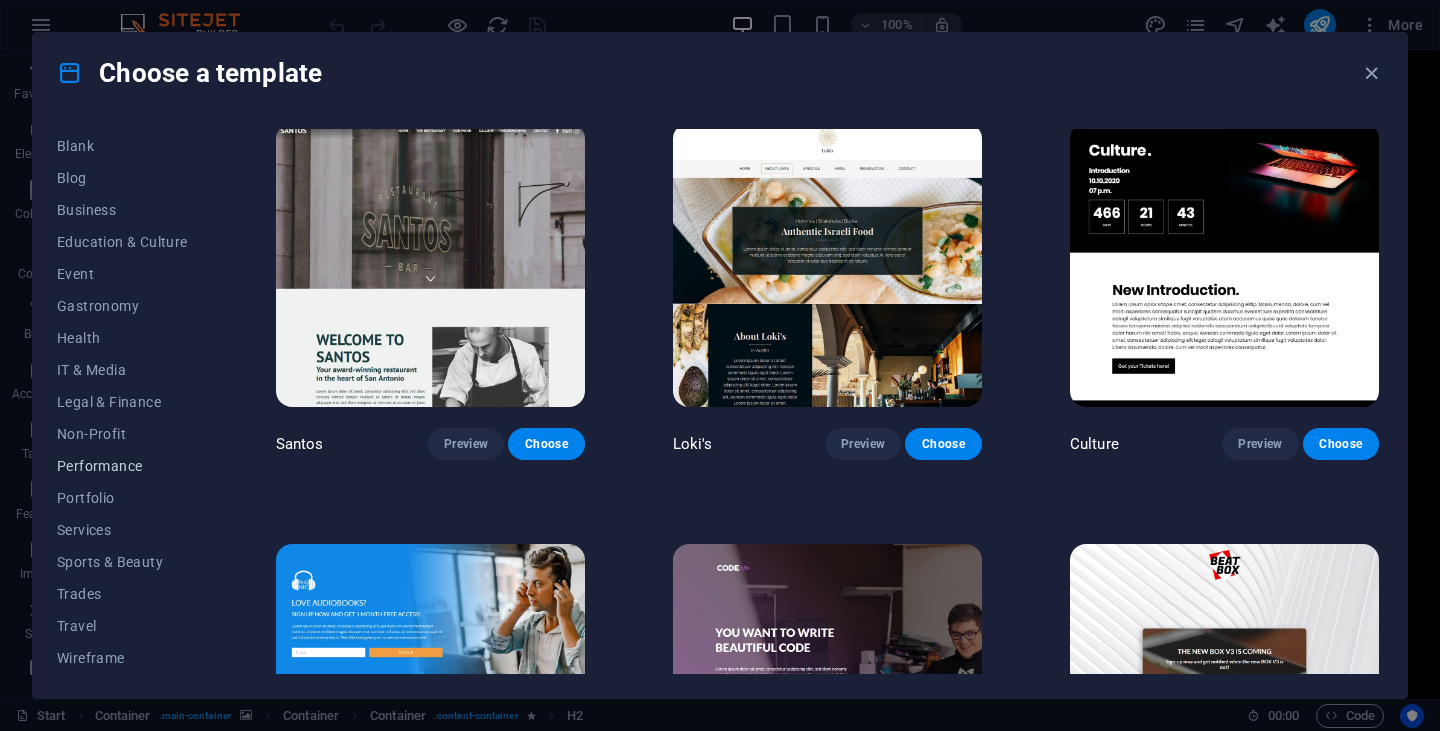 click on "Performance" at bounding box center (122, 466) 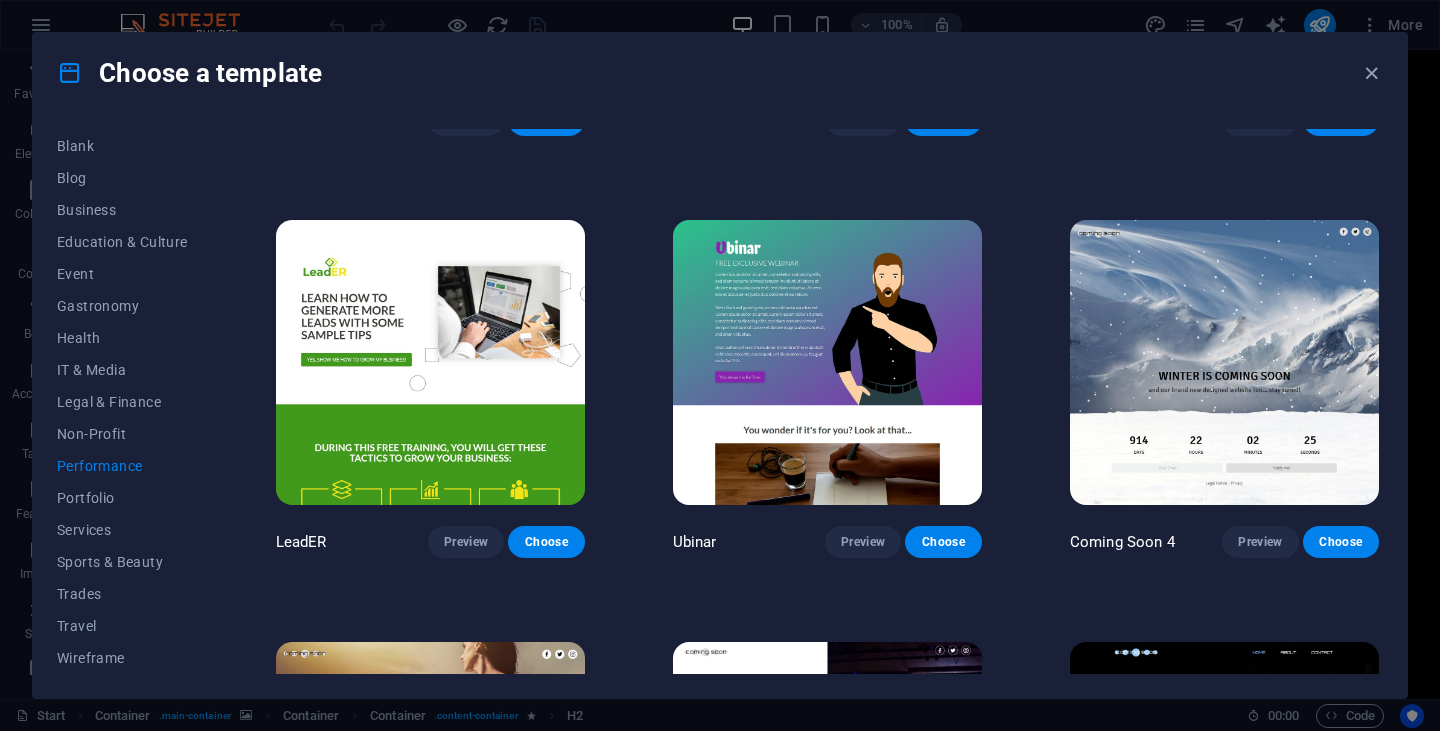 scroll, scrollTop: 1889, scrollLeft: 0, axis: vertical 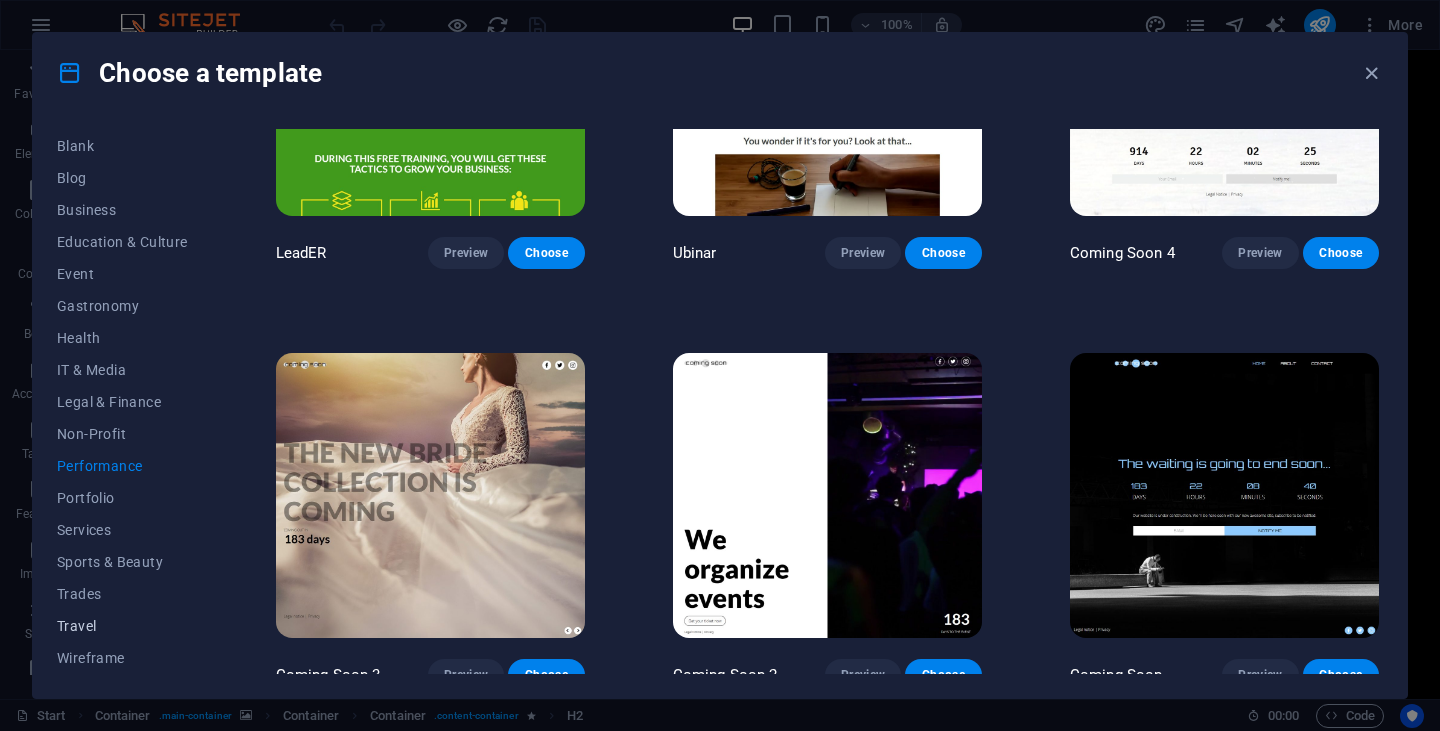 click on "Travel" at bounding box center [122, 626] 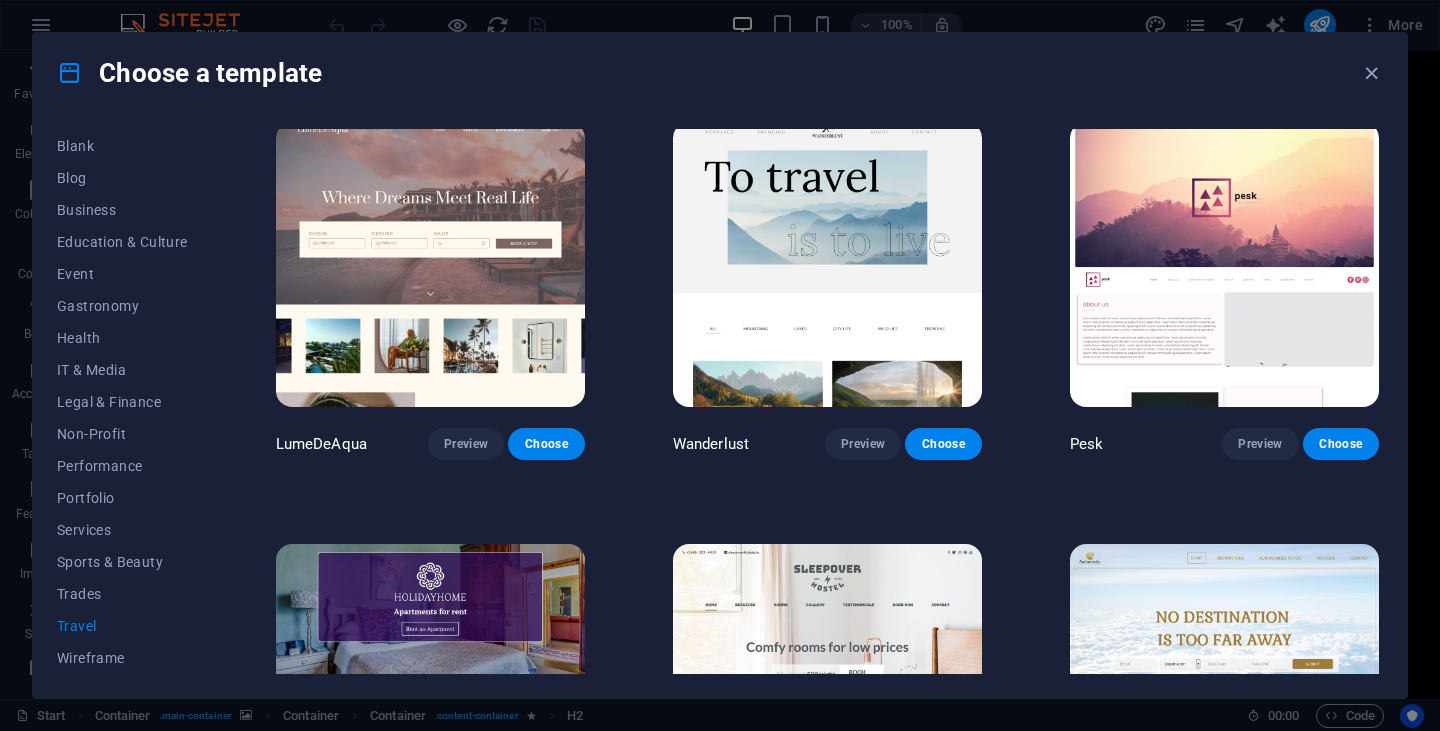 scroll, scrollTop: 0, scrollLeft: 0, axis: both 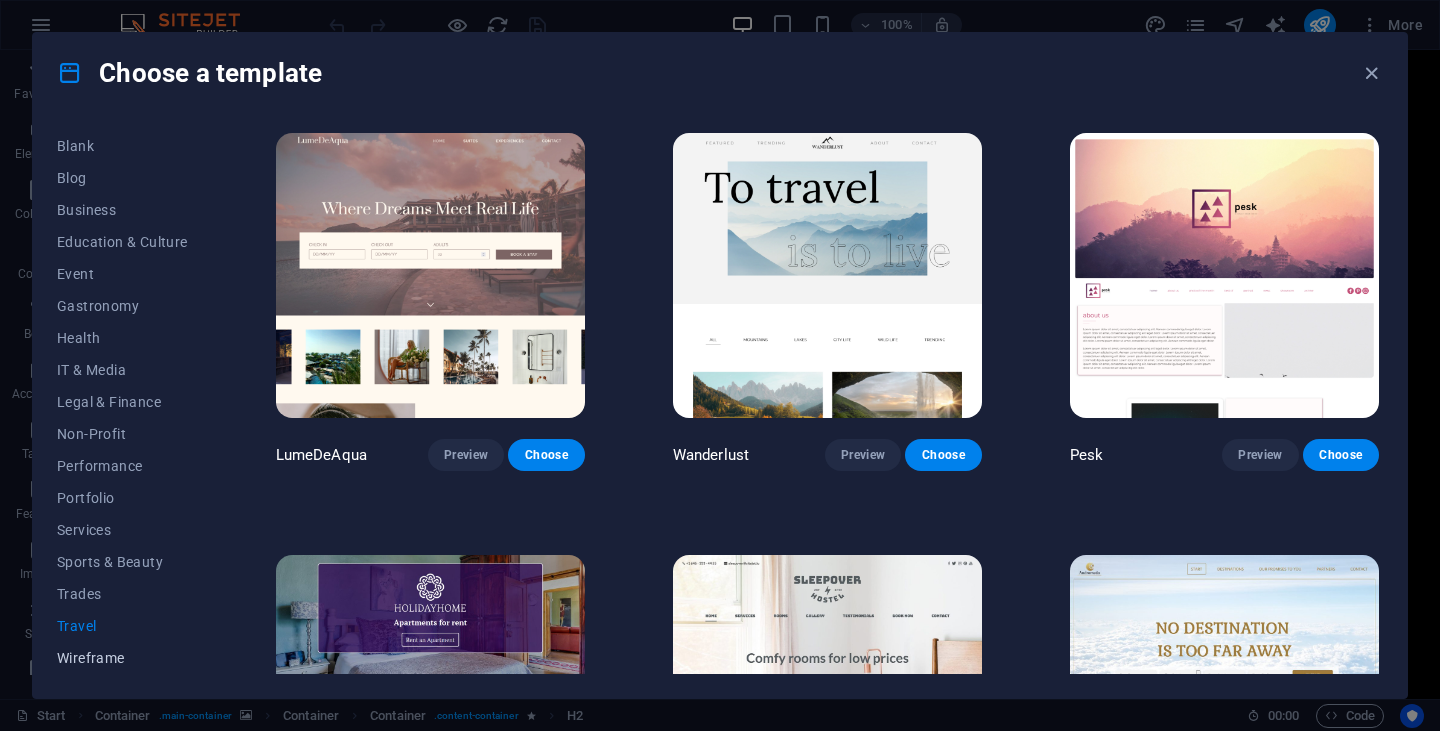 click on "Wireframe" at bounding box center [122, 658] 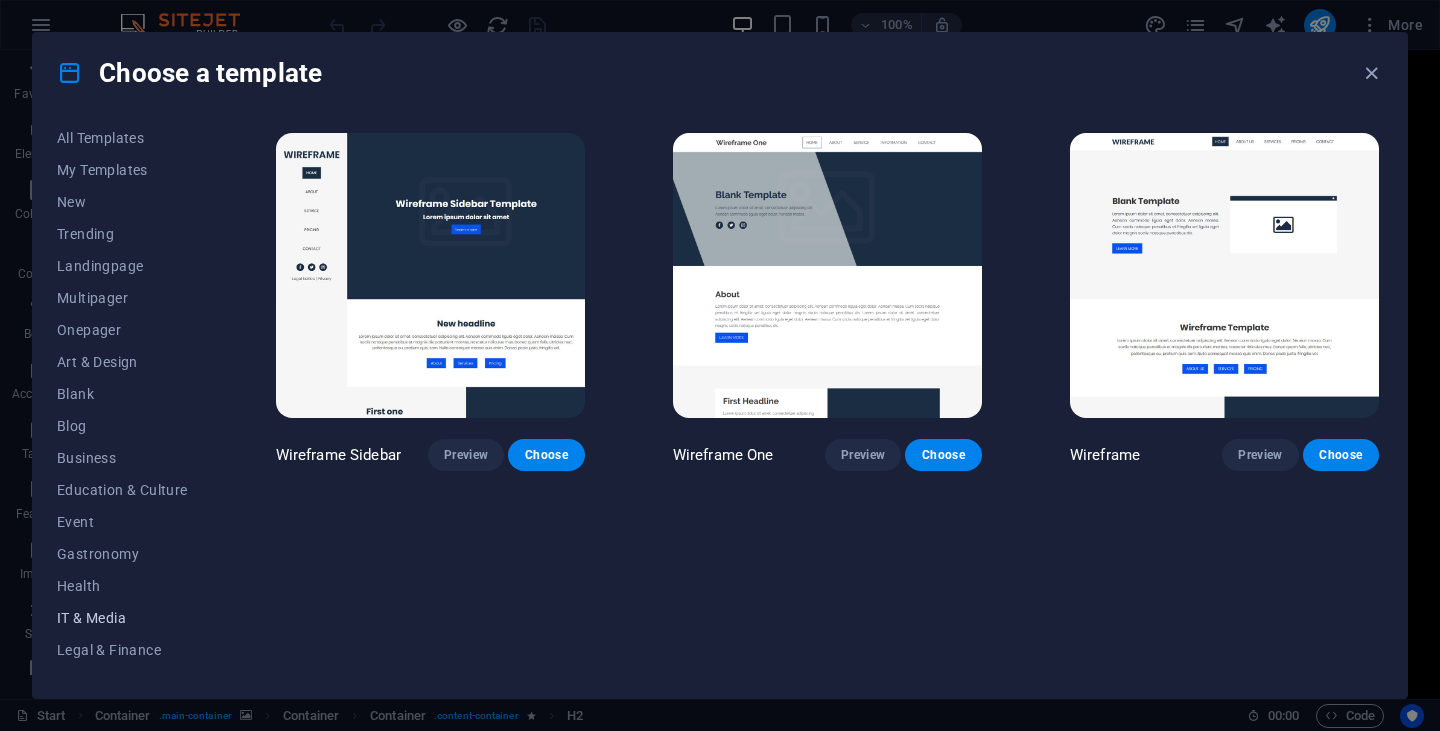 scroll, scrollTop: 0, scrollLeft: 0, axis: both 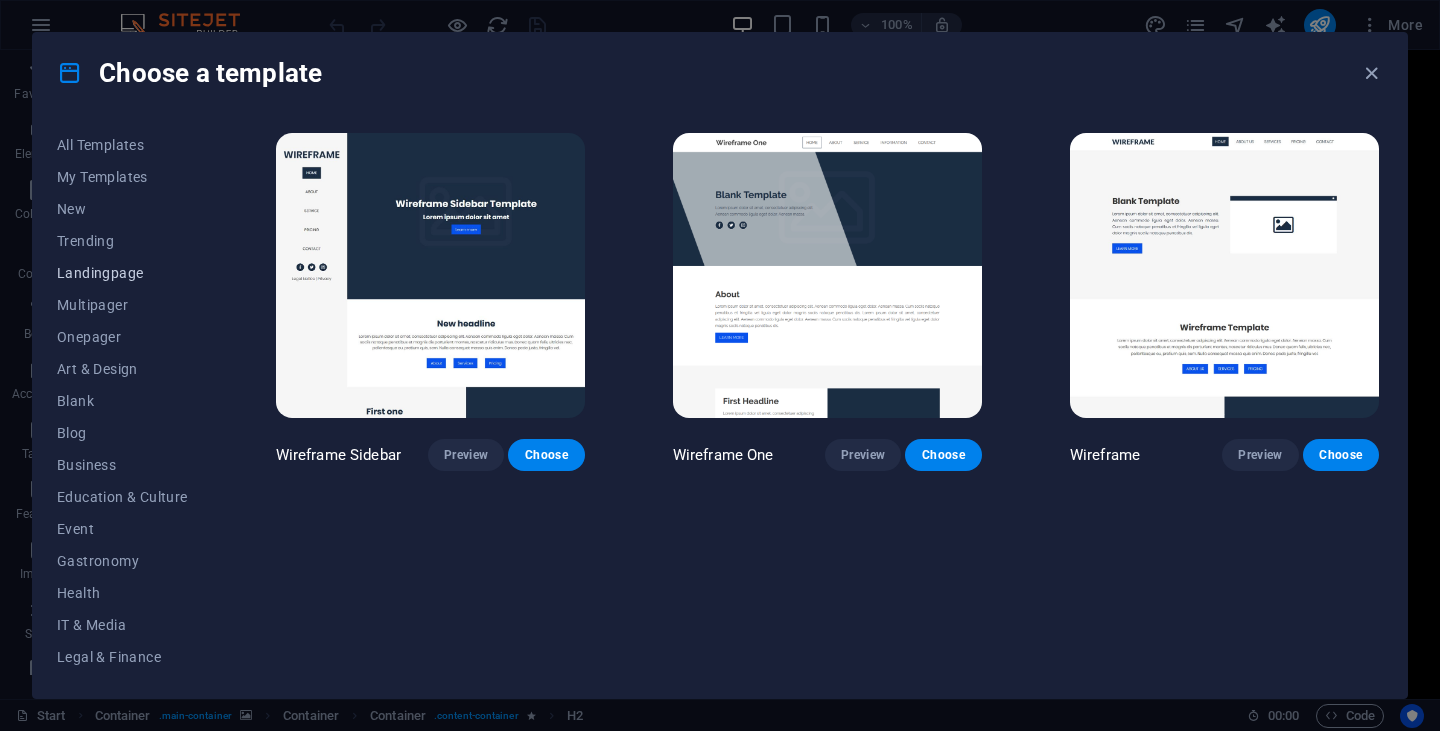 click on "Landingpage" at bounding box center (122, 273) 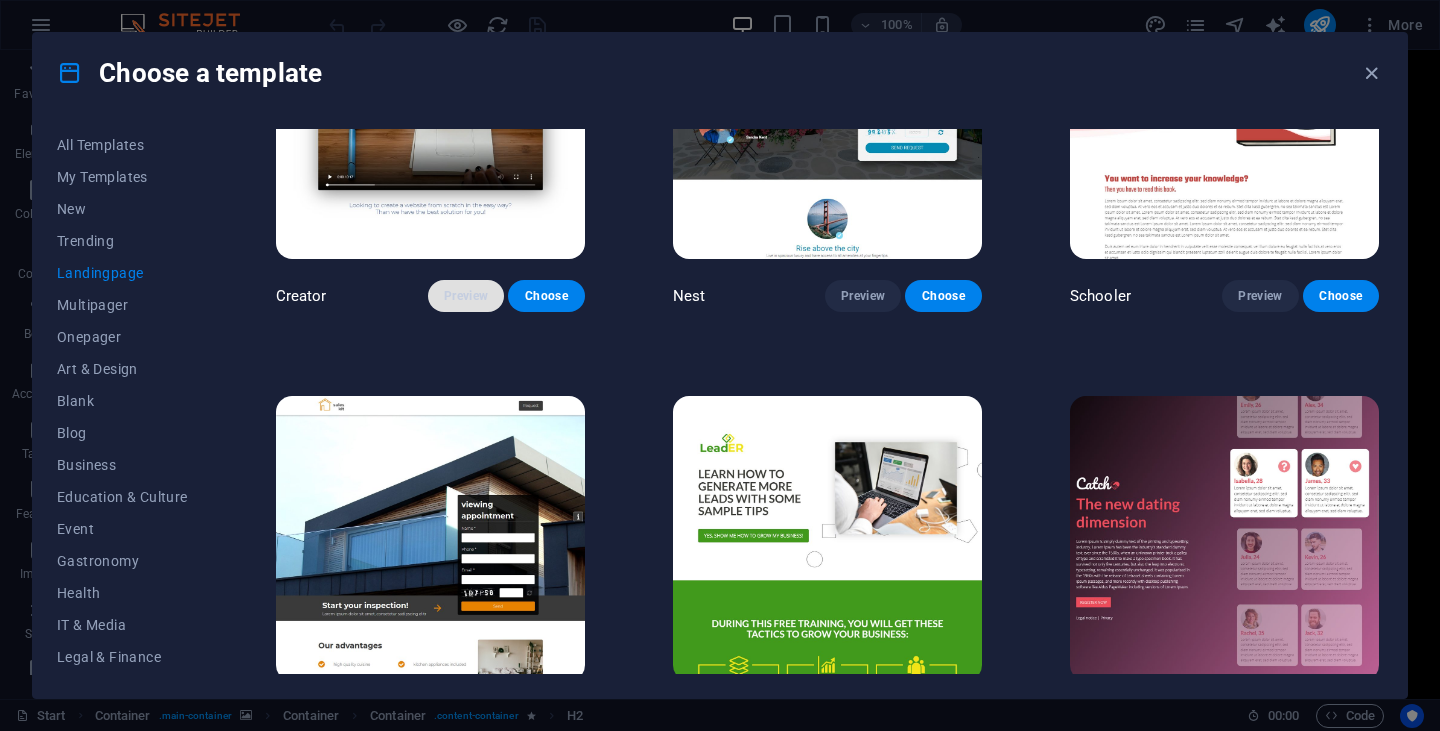 scroll, scrollTop: 2246, scrollLeft: 0, axis: vertical 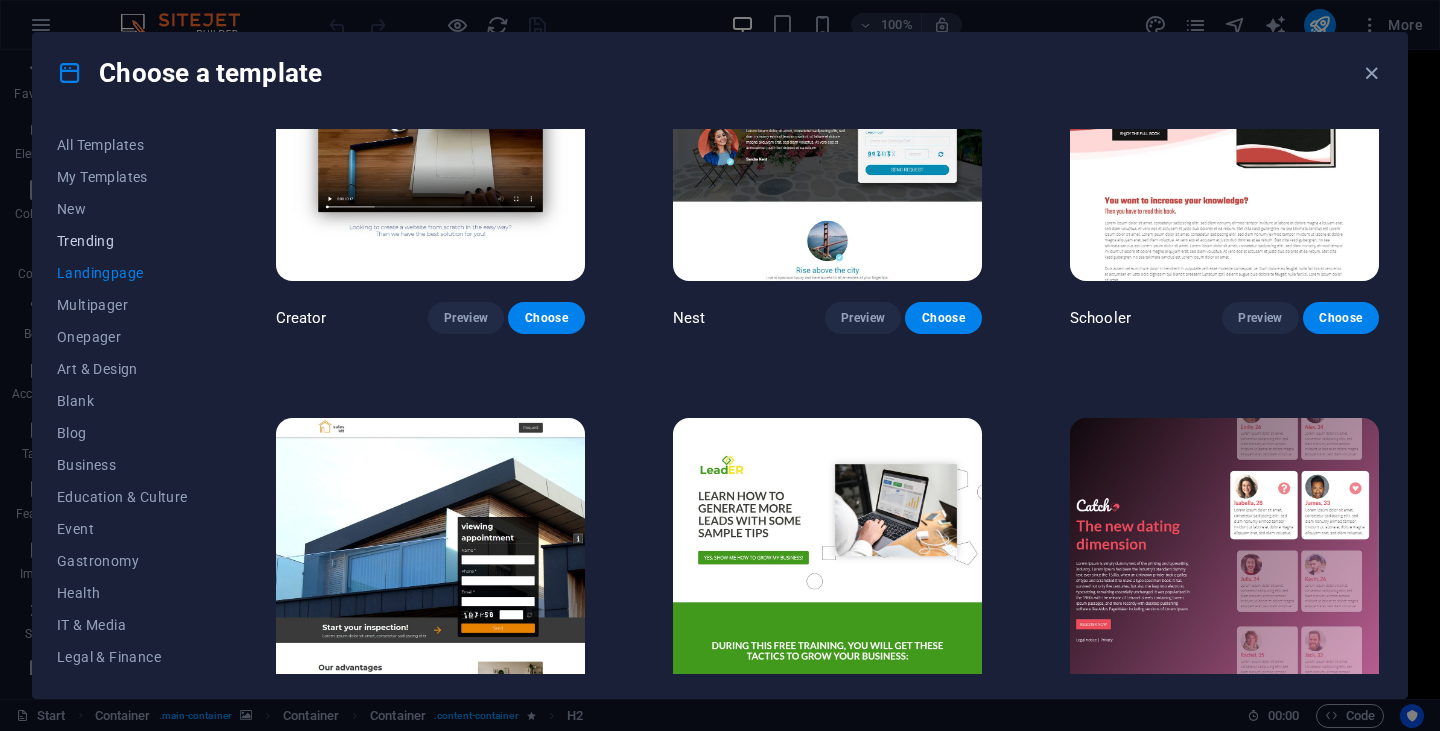 click on "Trending" at bounding box center [122, 241] 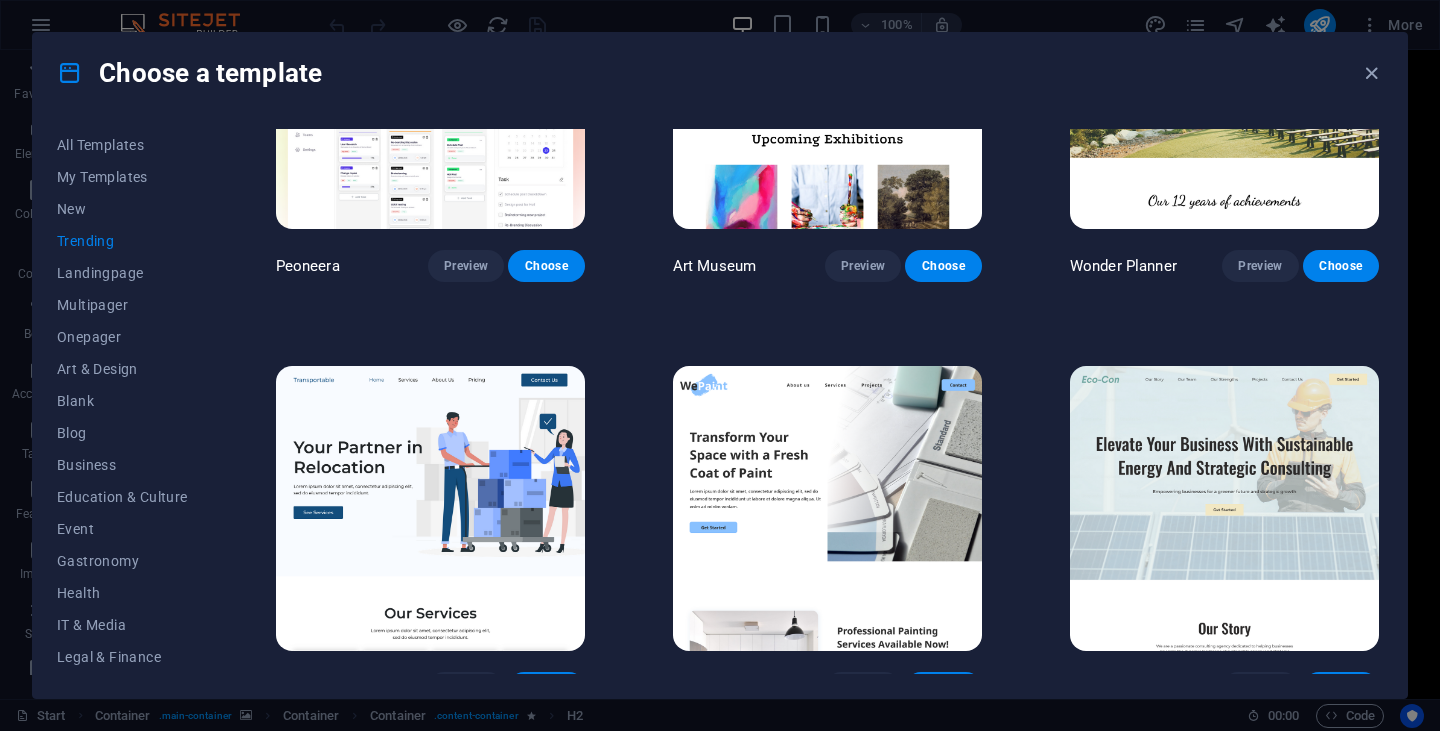 scroll, scrollTop: 0, scrollLeft: 0, axis: both 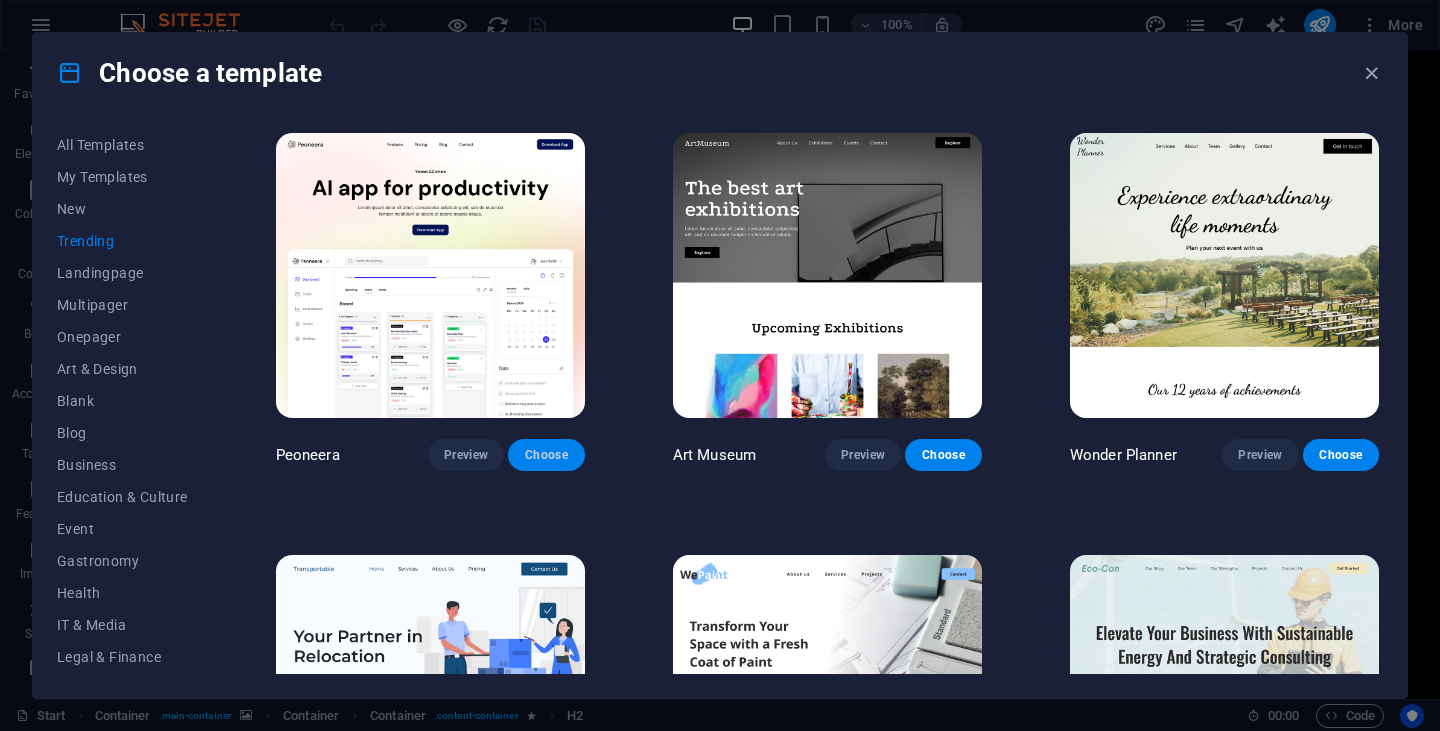 click on "Choose" at bounding box center [546, 455] 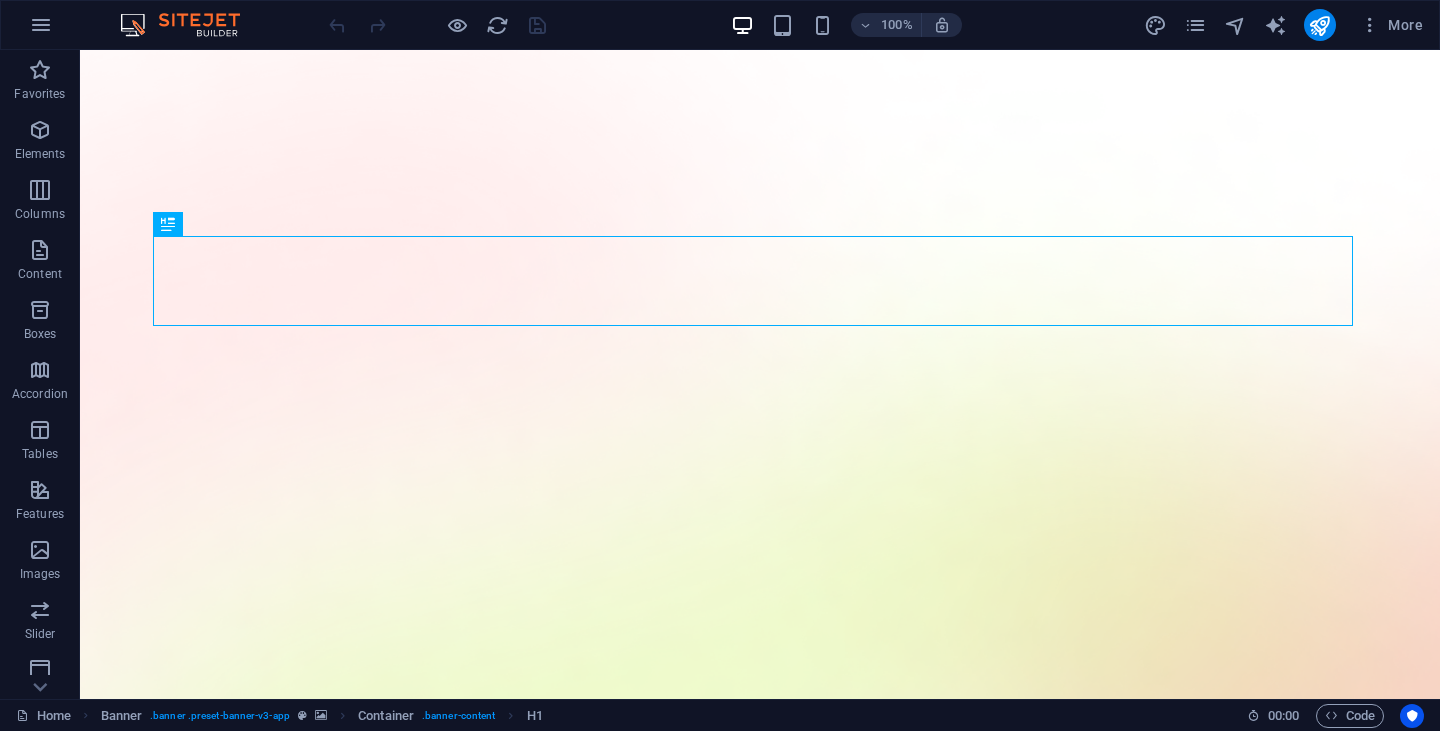 scroll, scrollTop: 0, scrollLeft: 0, axis: both 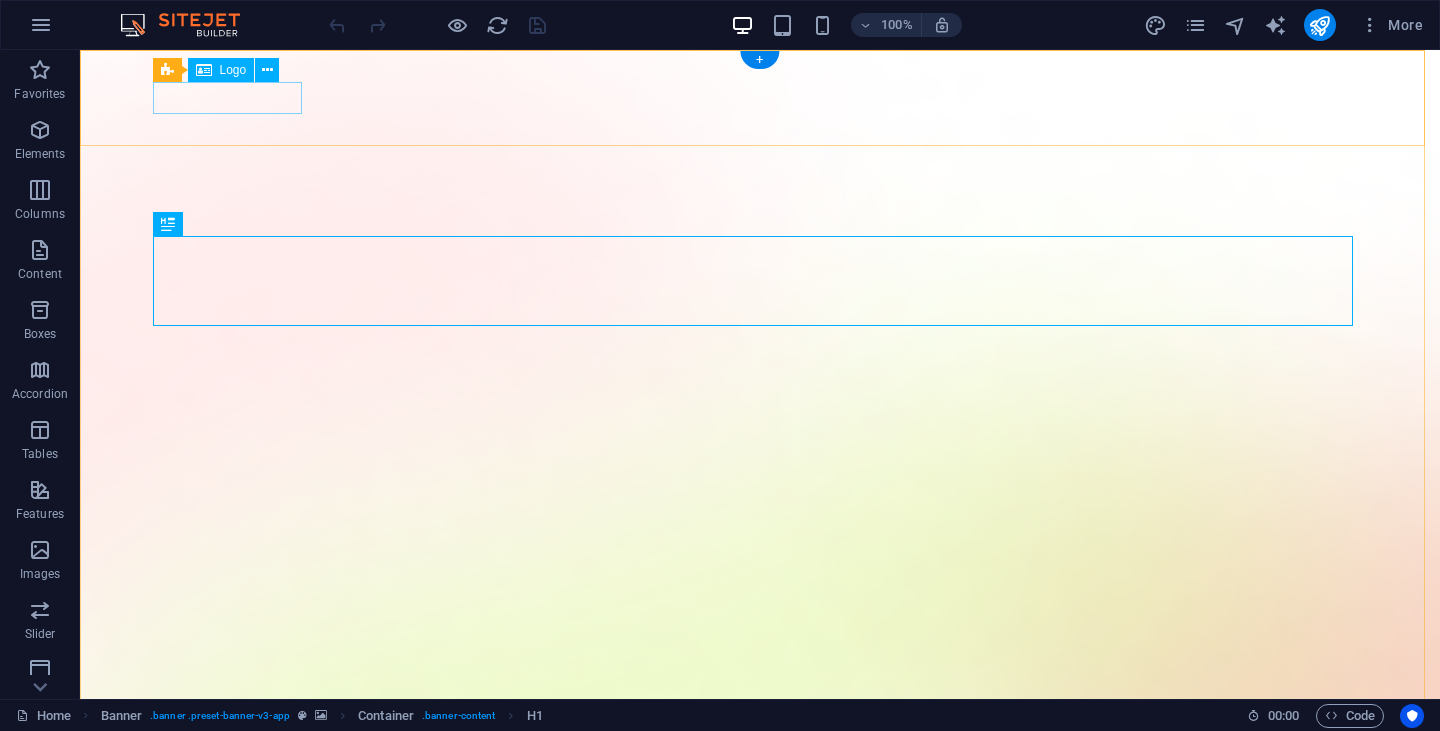 click at bounding box center [760, 1514] 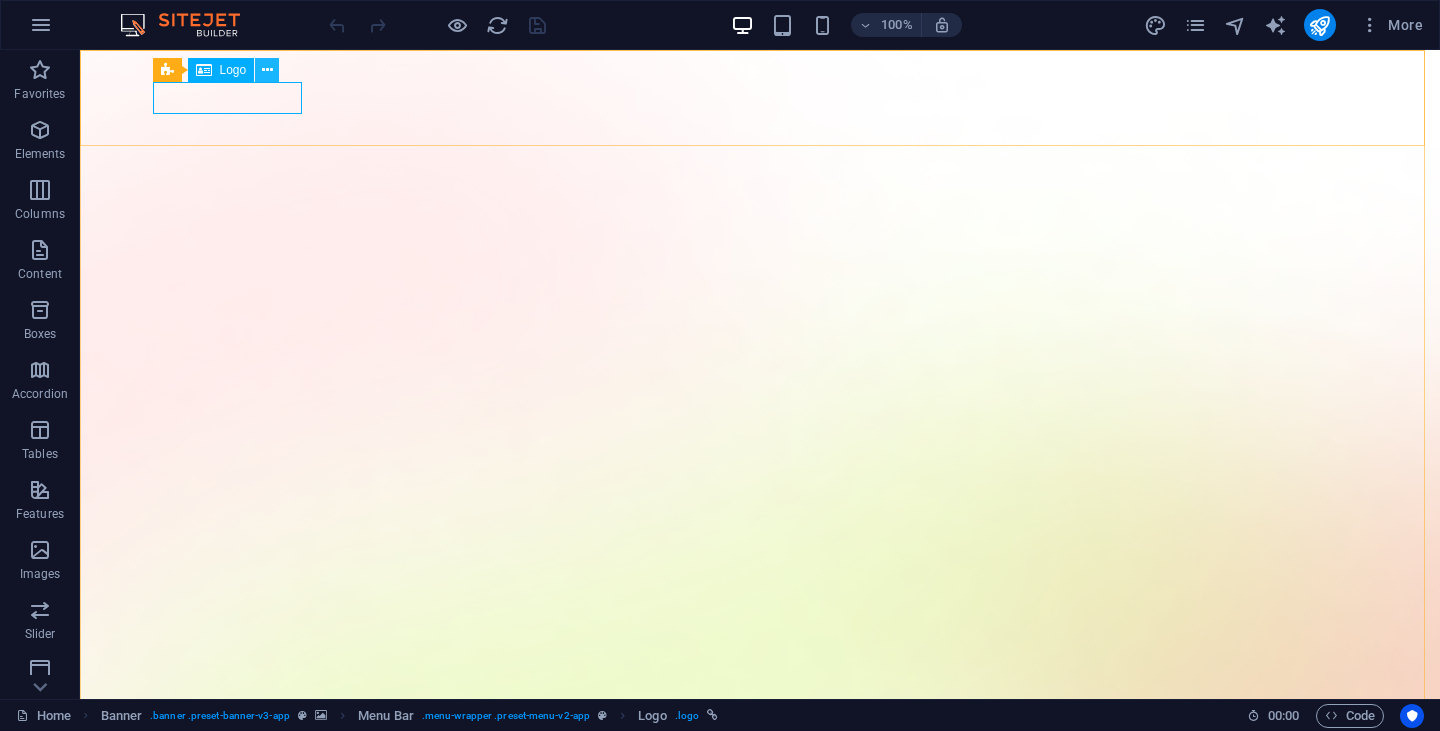 click at bounding box center [267, 70] 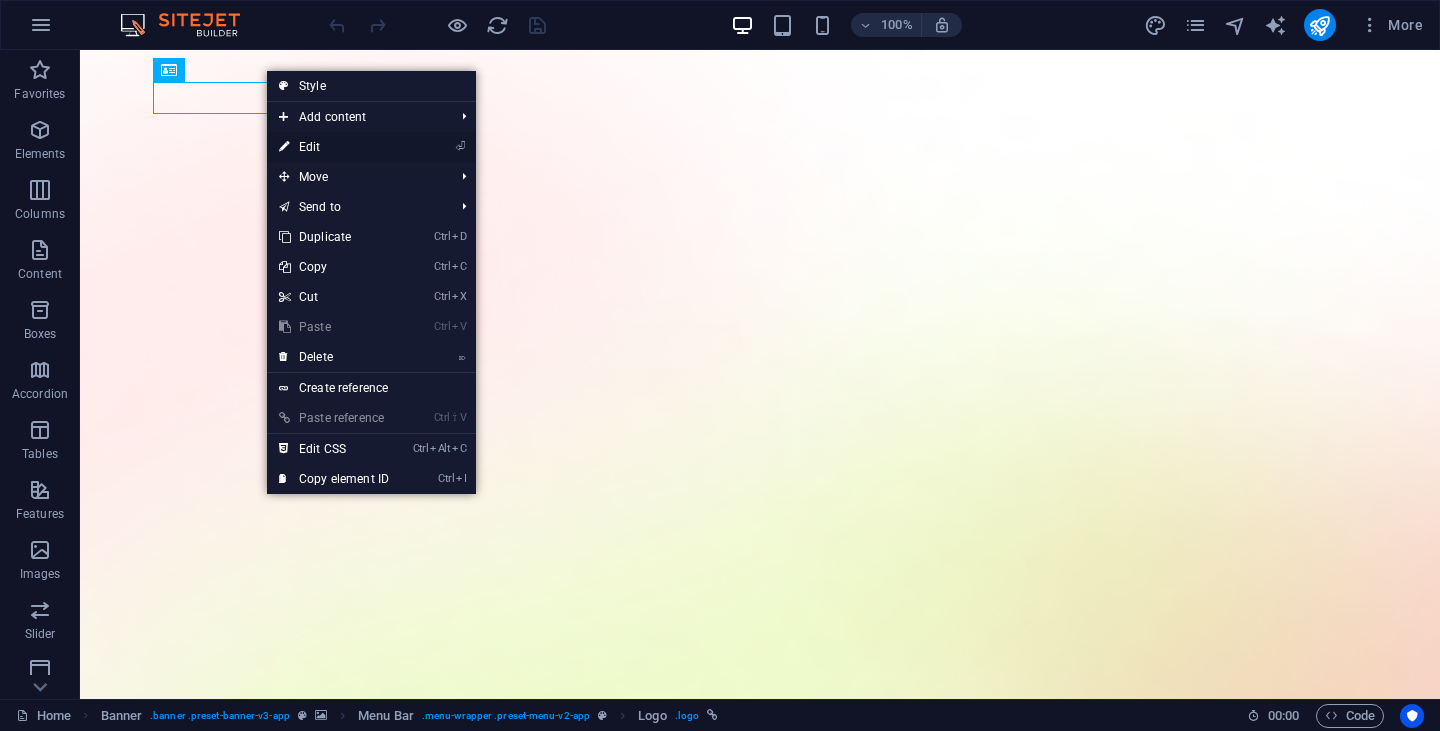 click on "⏎  Edit" at bounding box center (334, 147) 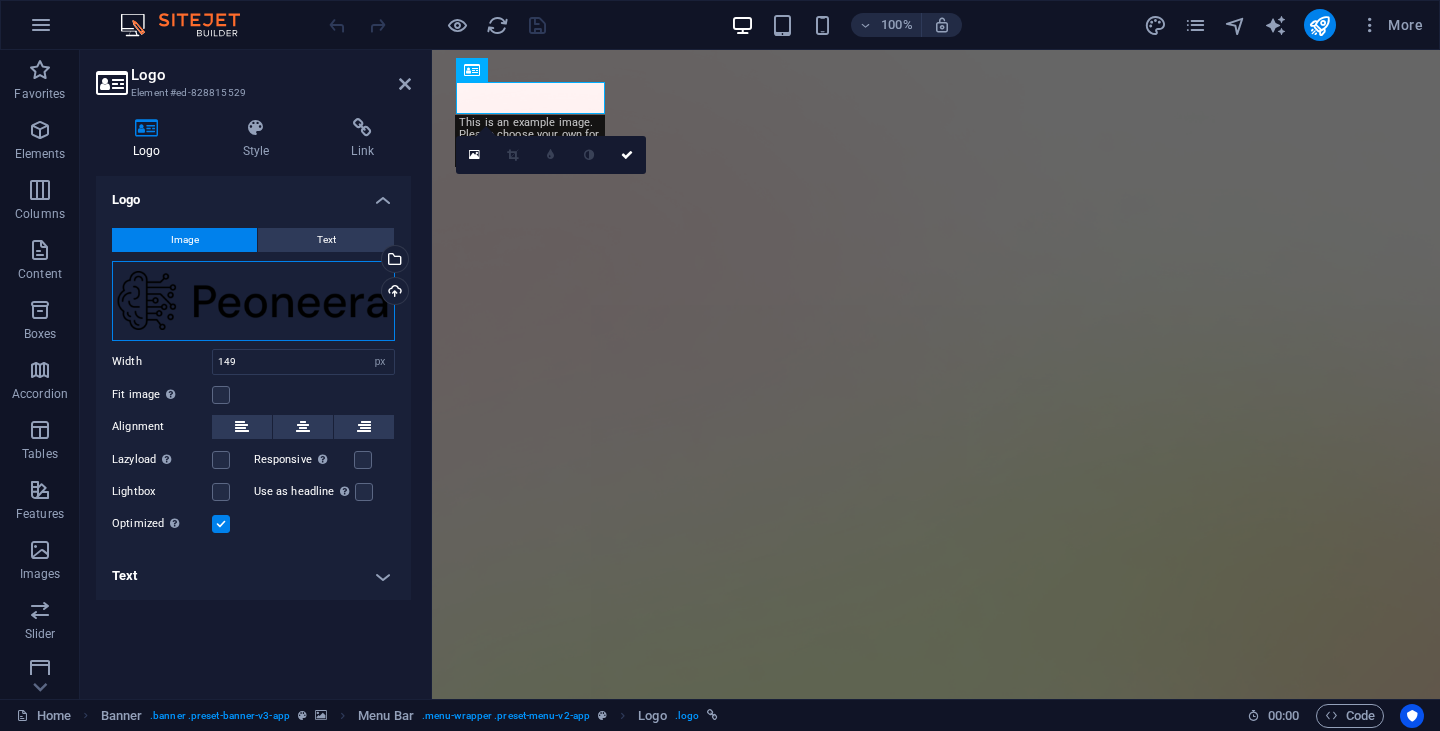 click on "Drag files here, click to choose files or select files from Files or our free stock photos & videos" at bounding box center (253, 301) 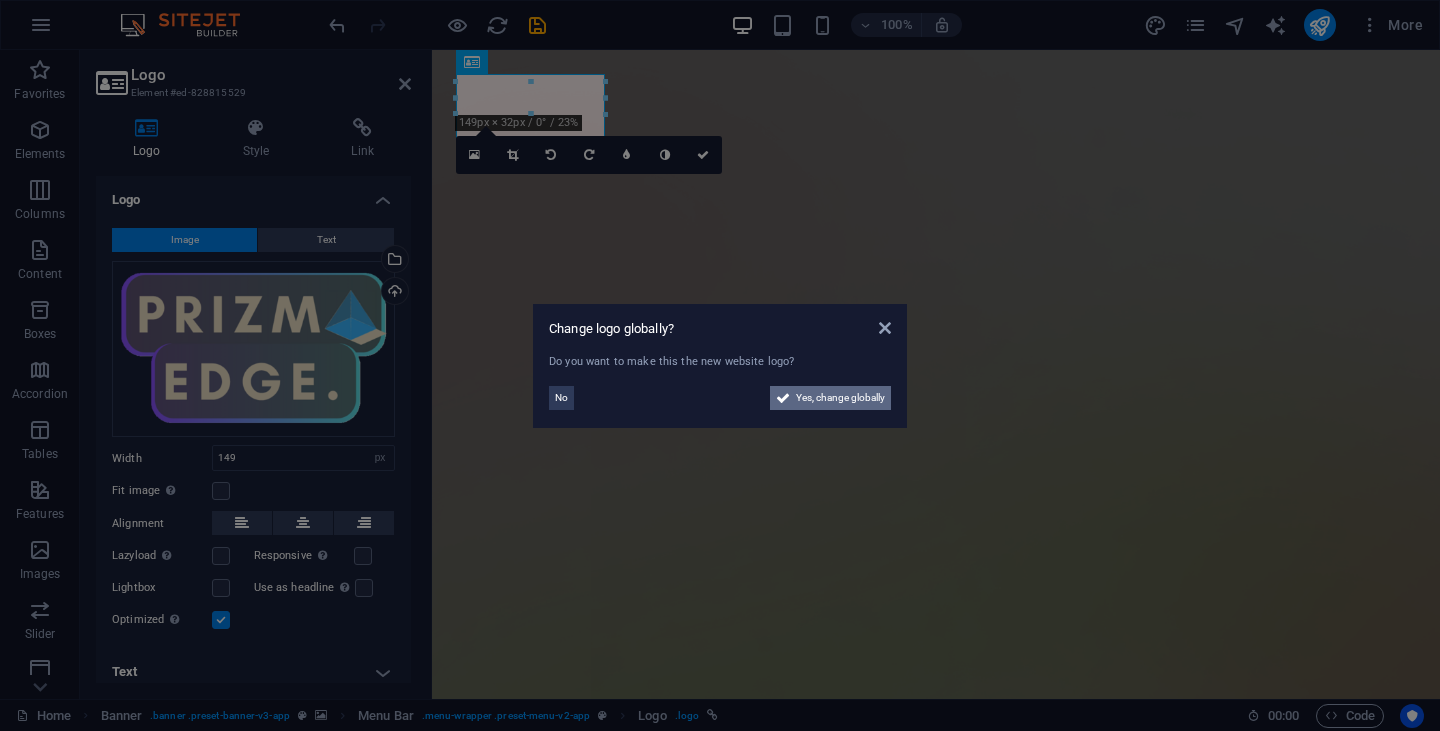 click on "Yes, change globally" at bounding box center (840, 398) 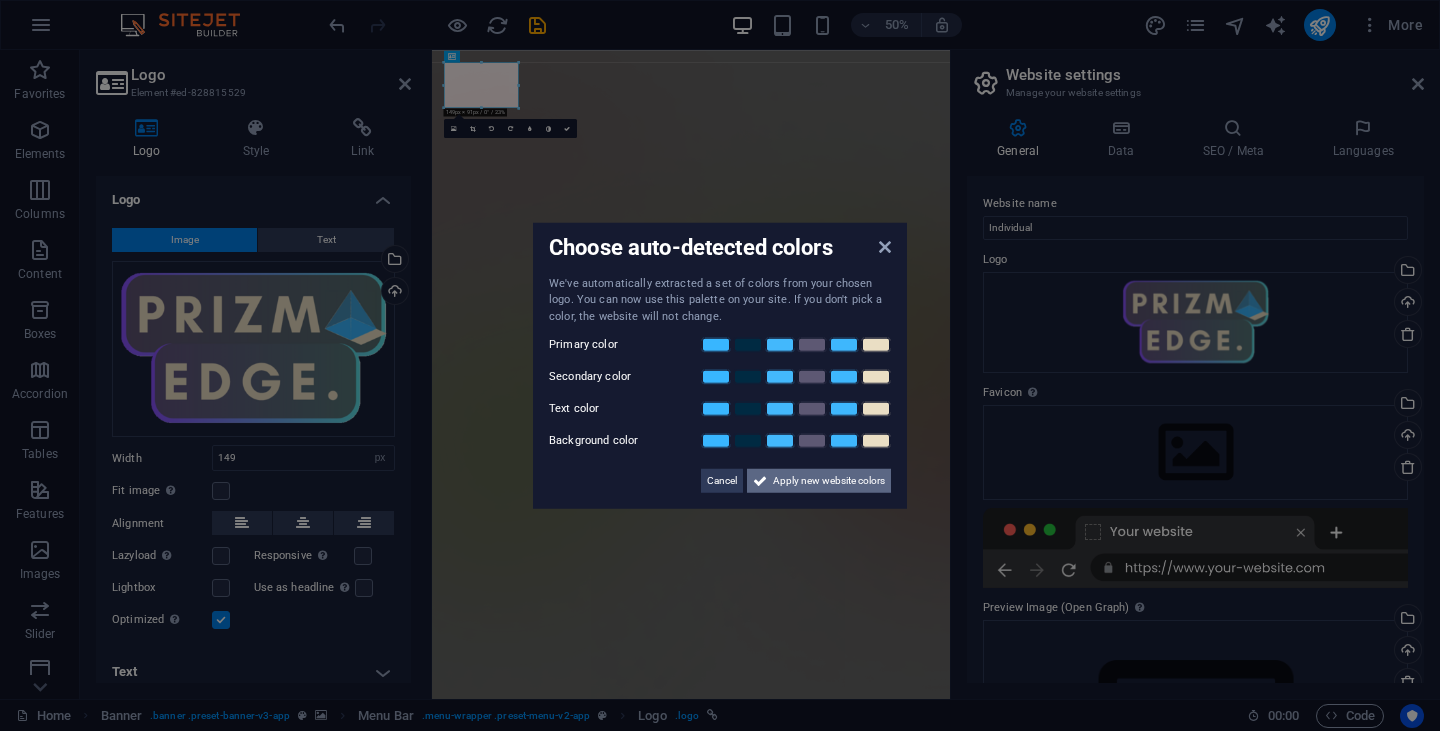 click on "Apply new website colors" at bounding box center [829, 481] 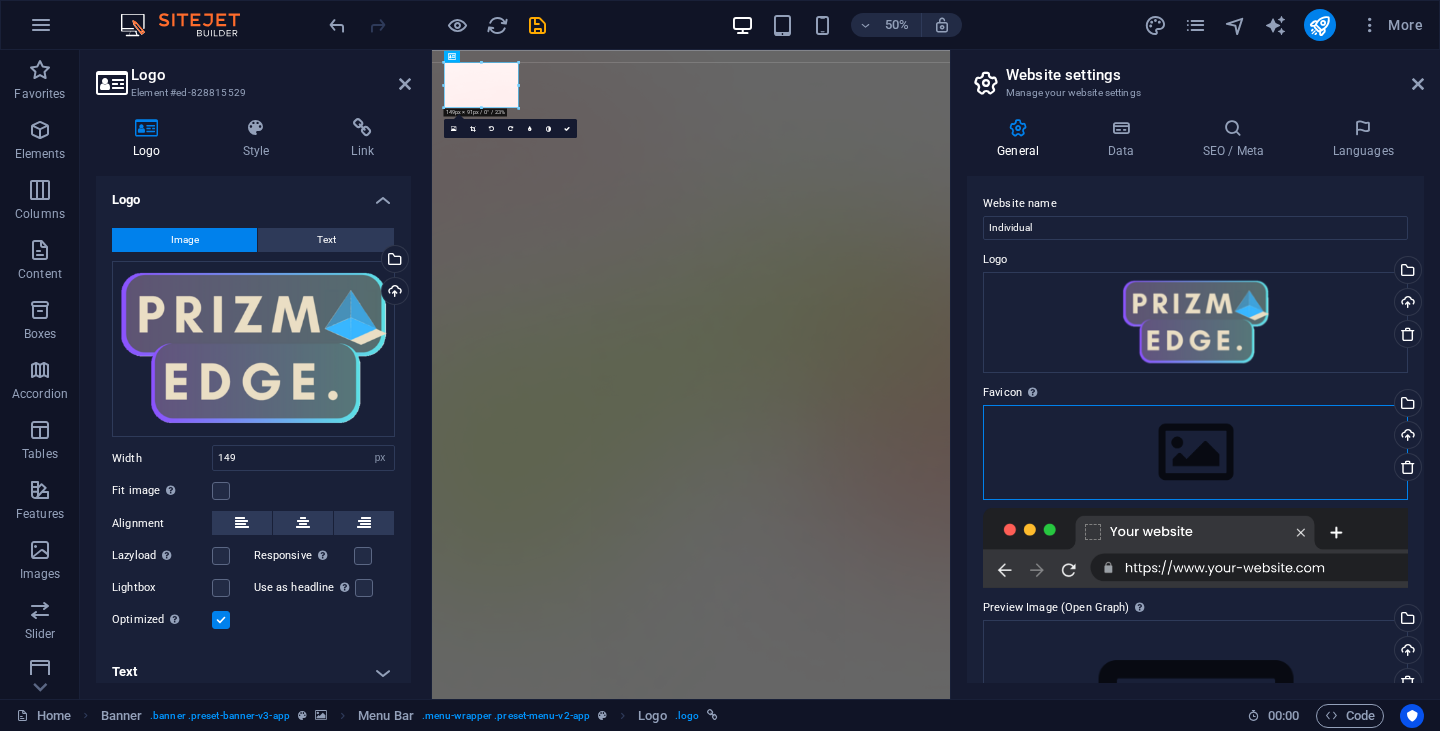 click on "Drag files here, click to choose files or select files from Files or our free stock photos & videos" at bounding box center [1195, 452] 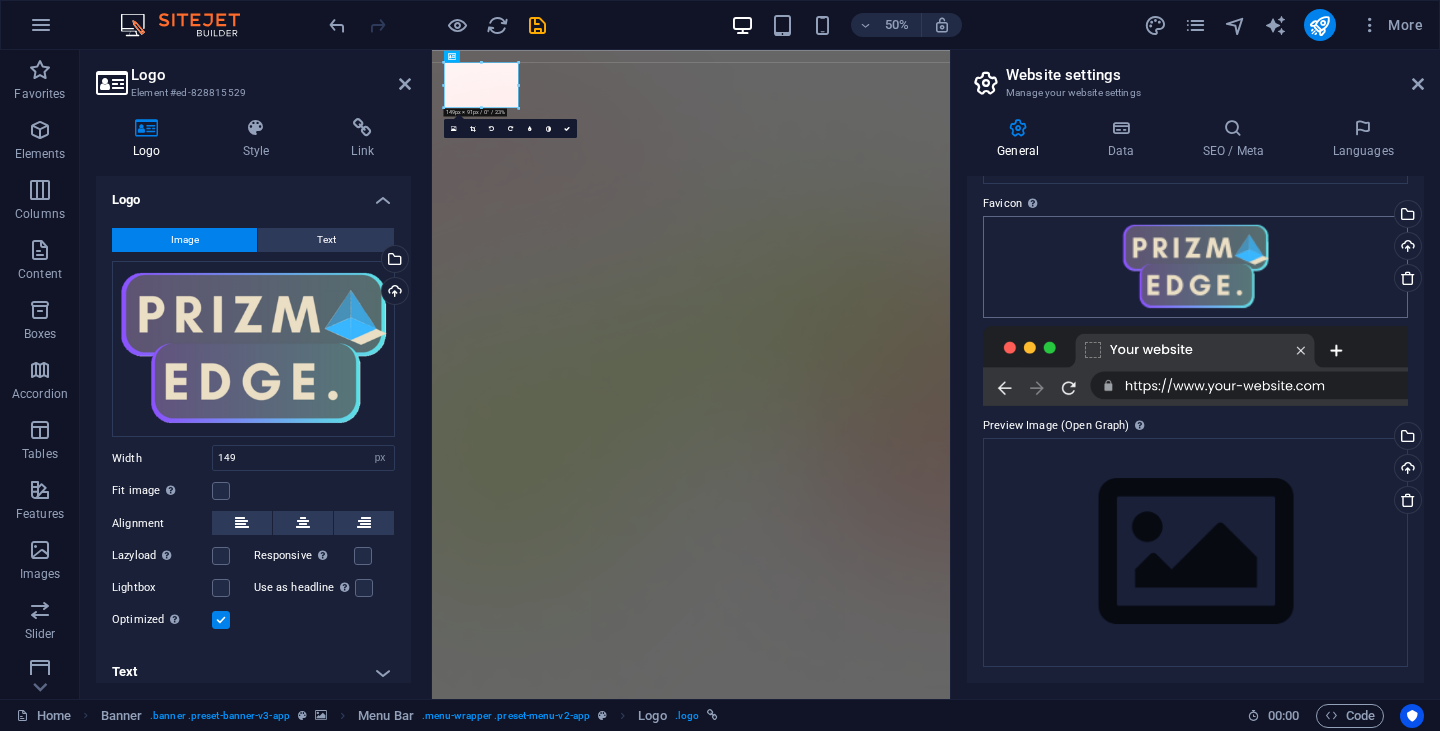 scroll, scrollTop: 0, scrollLeft: 0, axis: both 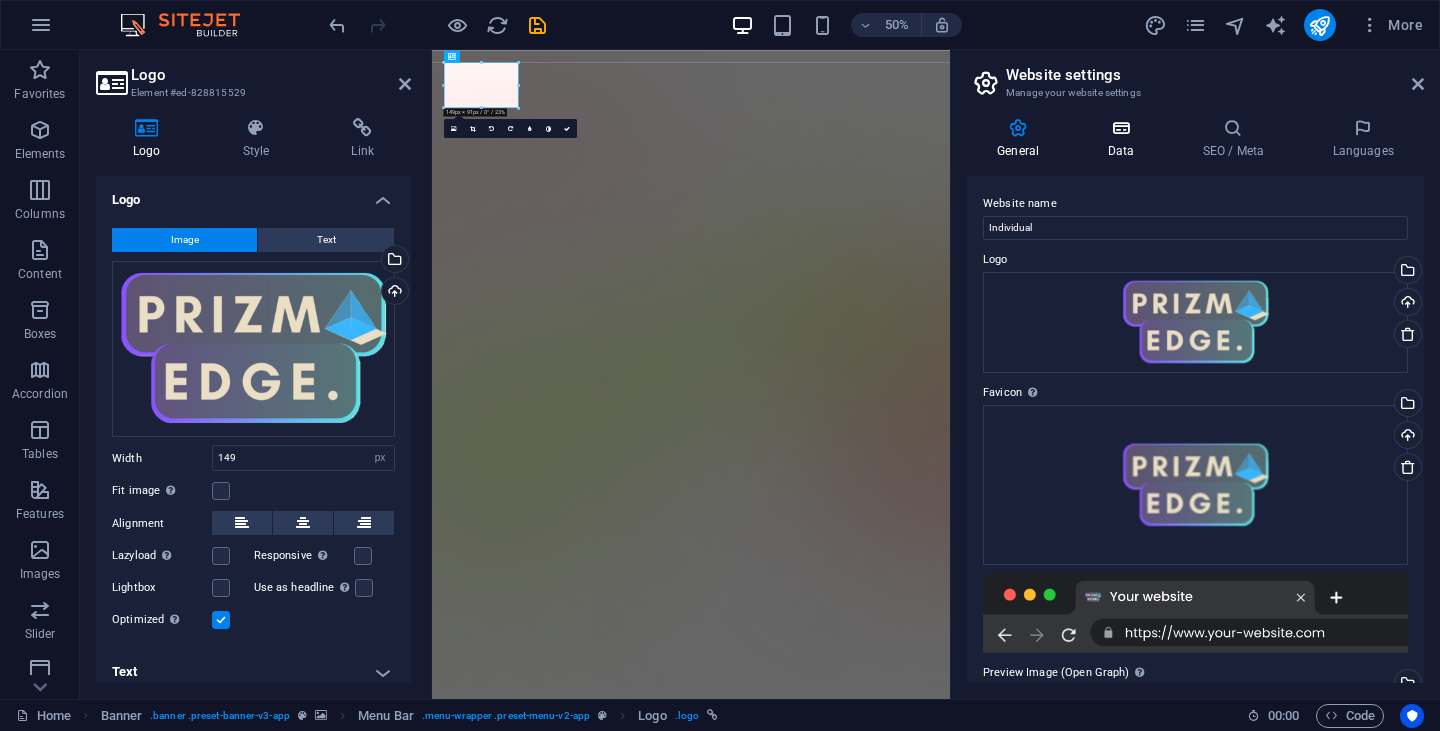 click on "Data" at bounding box center [1124, 139] 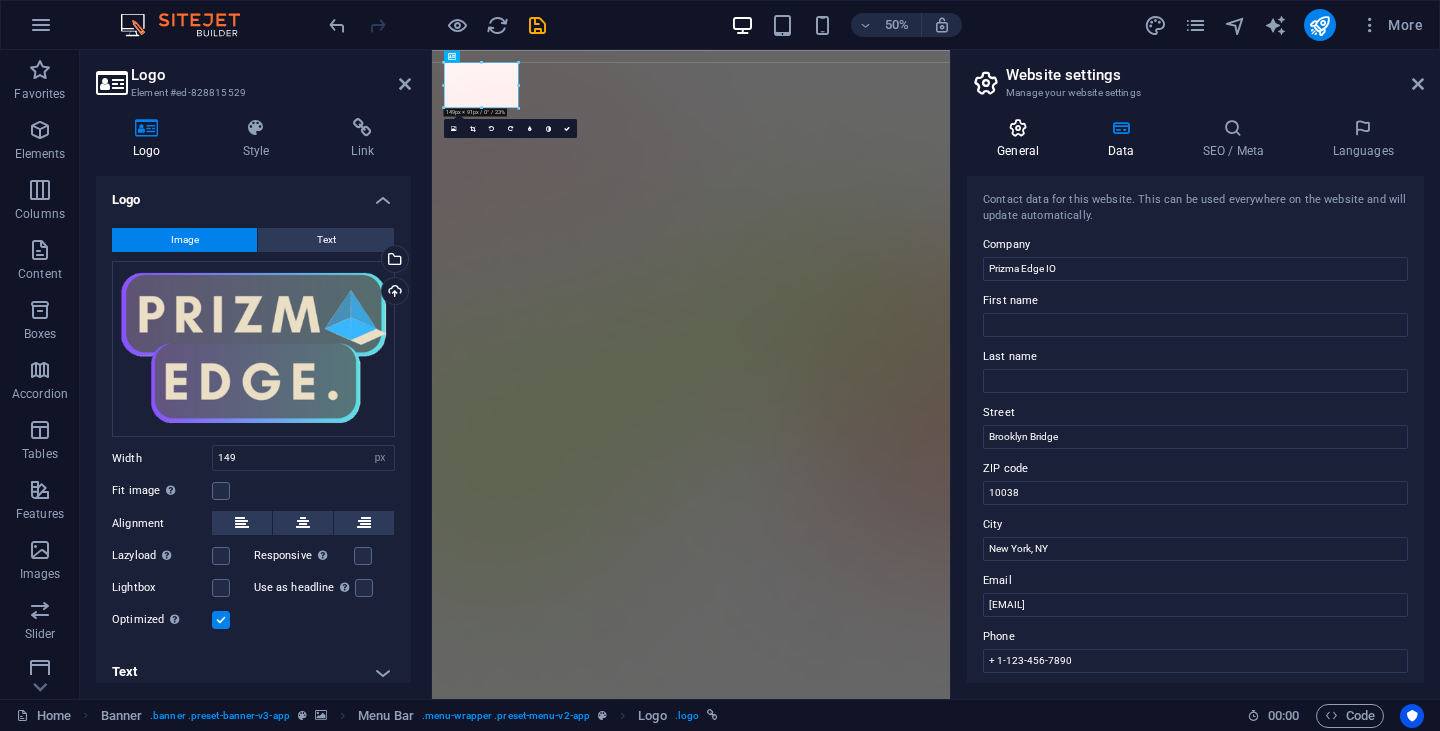click on "General" at bounding box center [1022, 139] 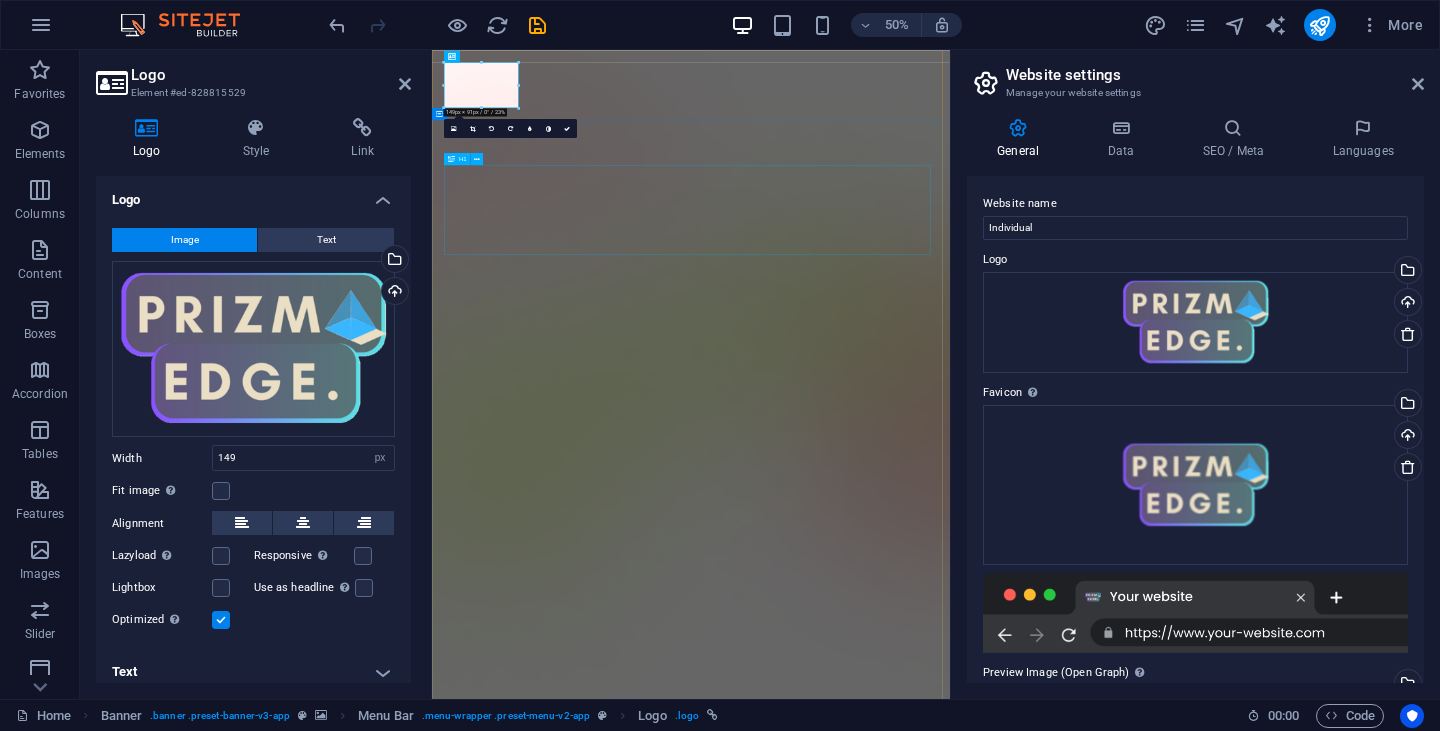 click on "AI app for productivity" at bounding box center [950, 1856] 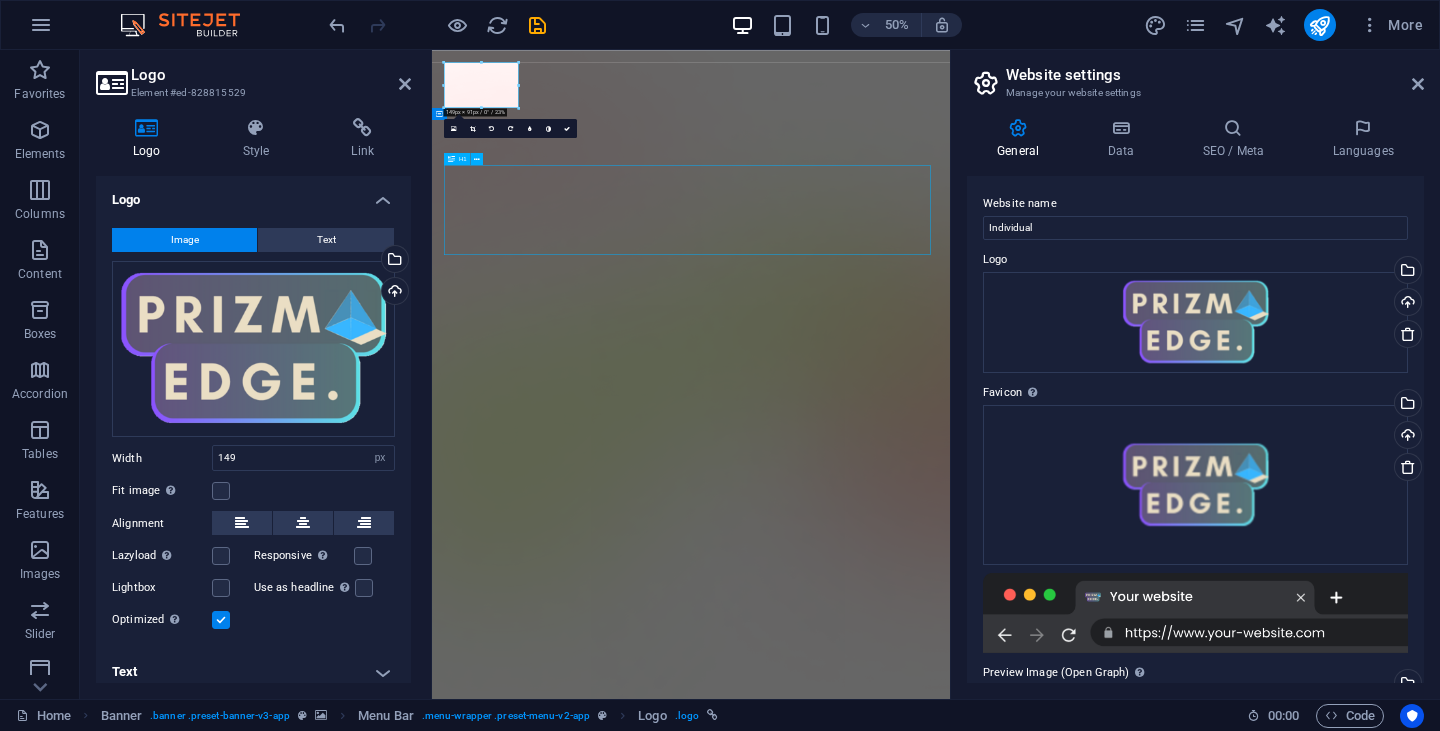 click on "AI app for productivity" at bounding box center [950, 1856] 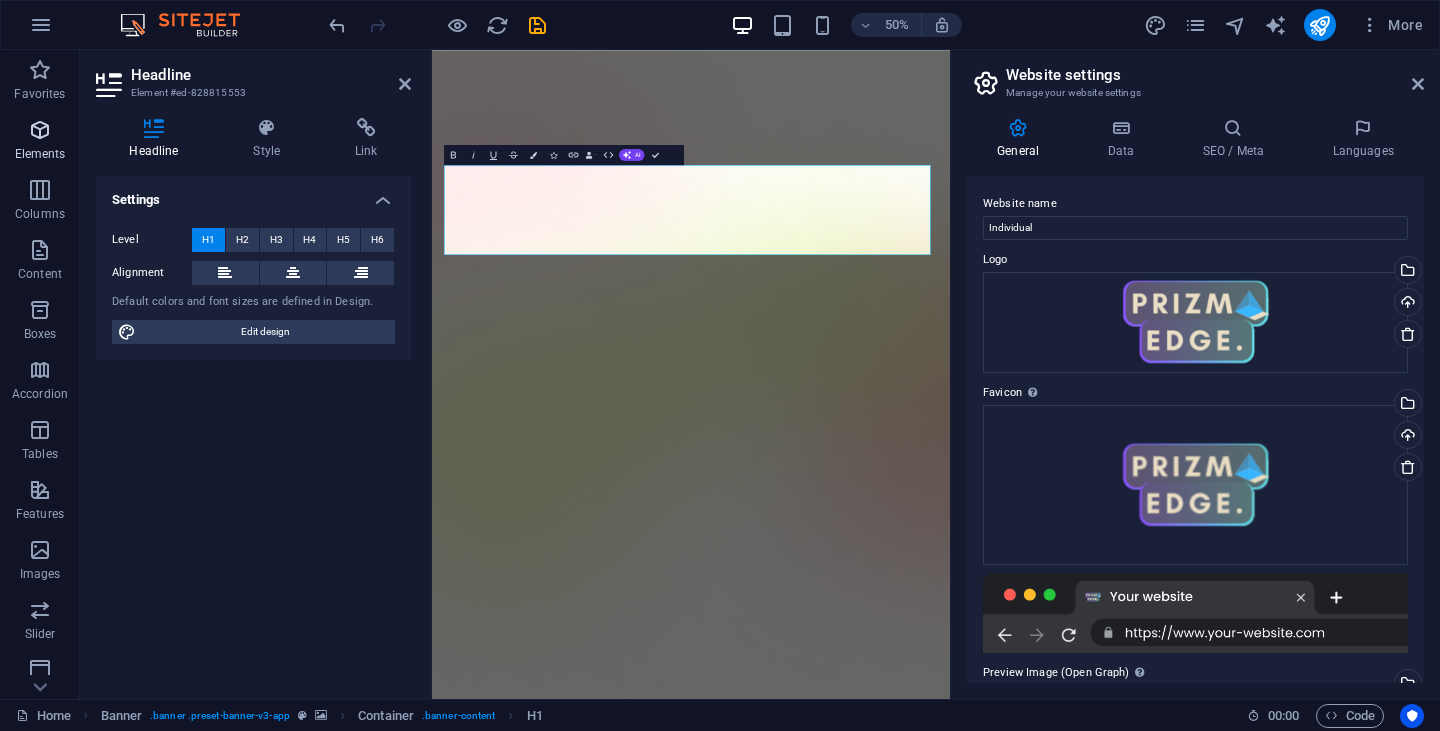 click at bounding box center (40, 130) 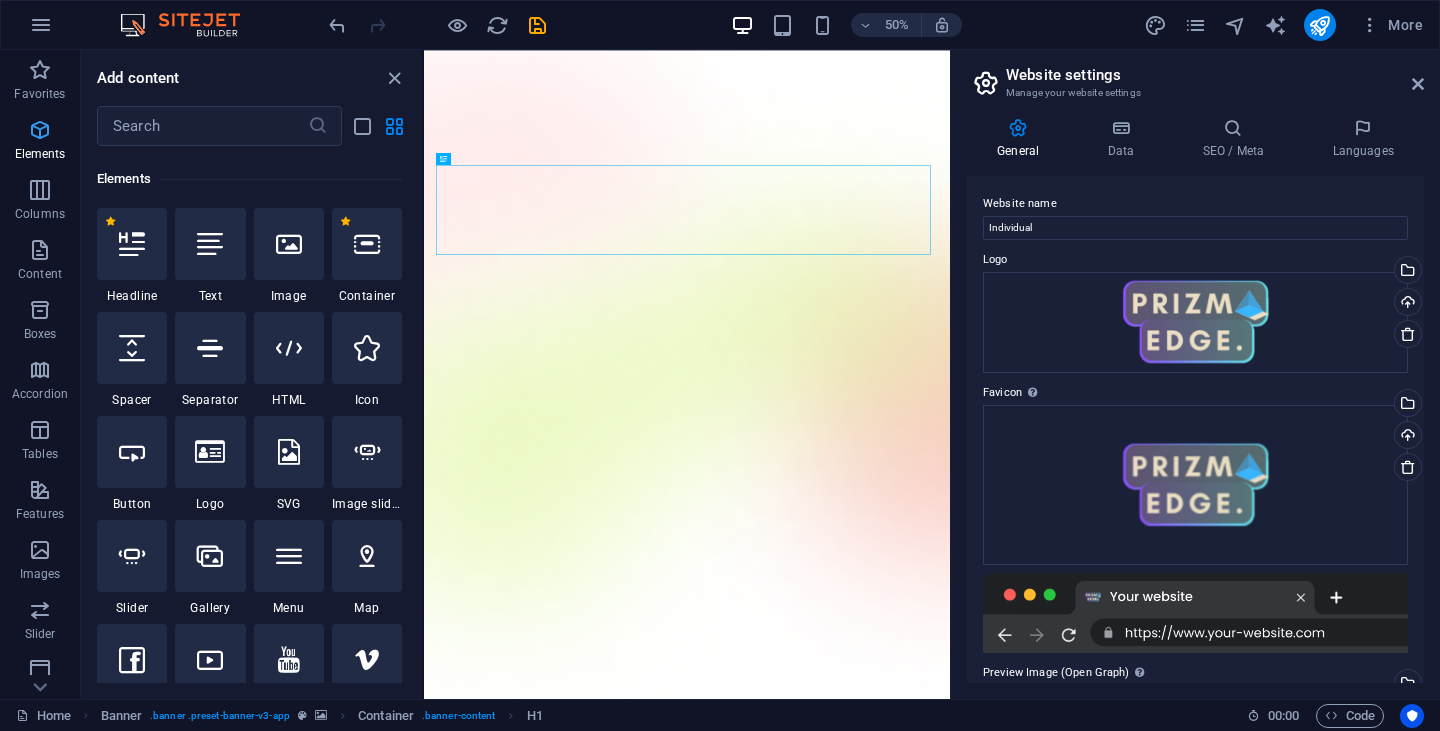 scroll, scrollTop: 213, scrollLeft: 0, axis: vertical 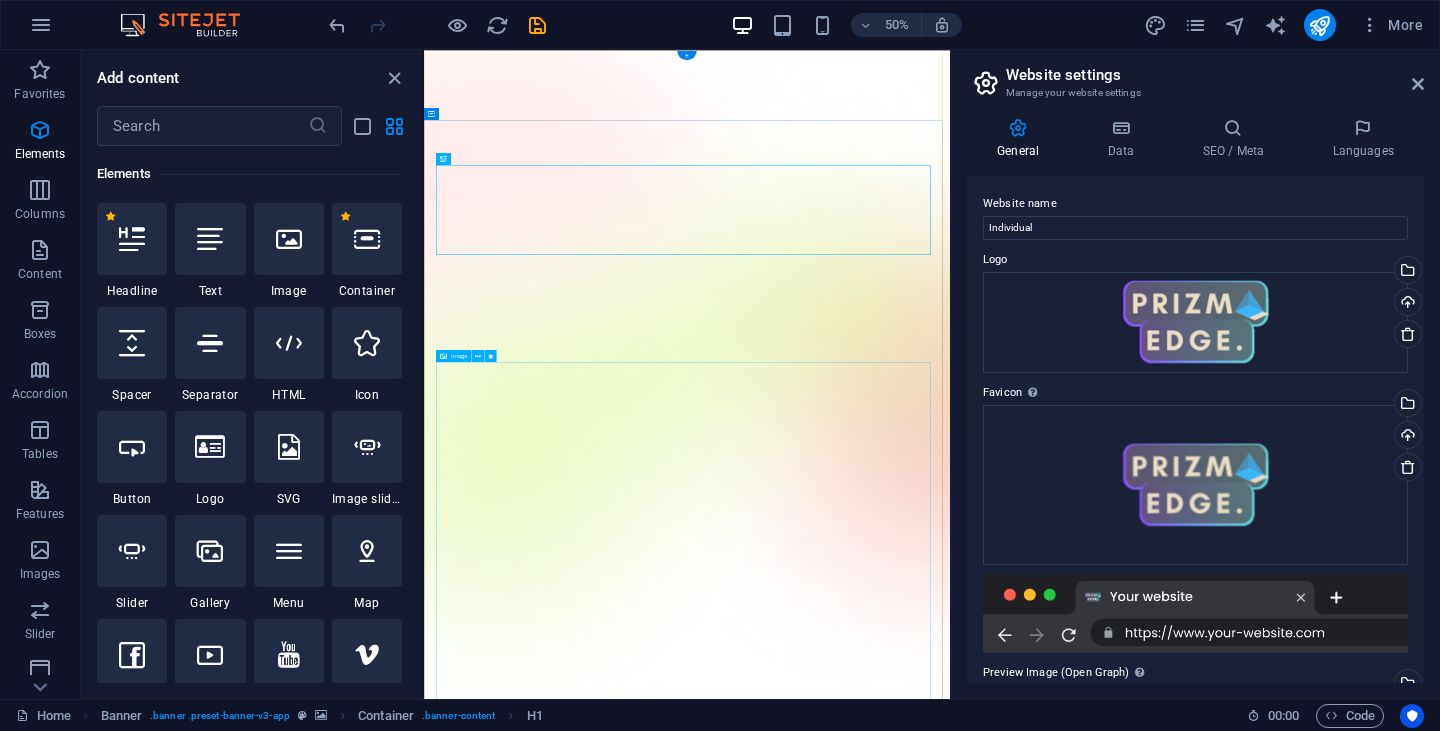 click at bounding box center (950, 2427) 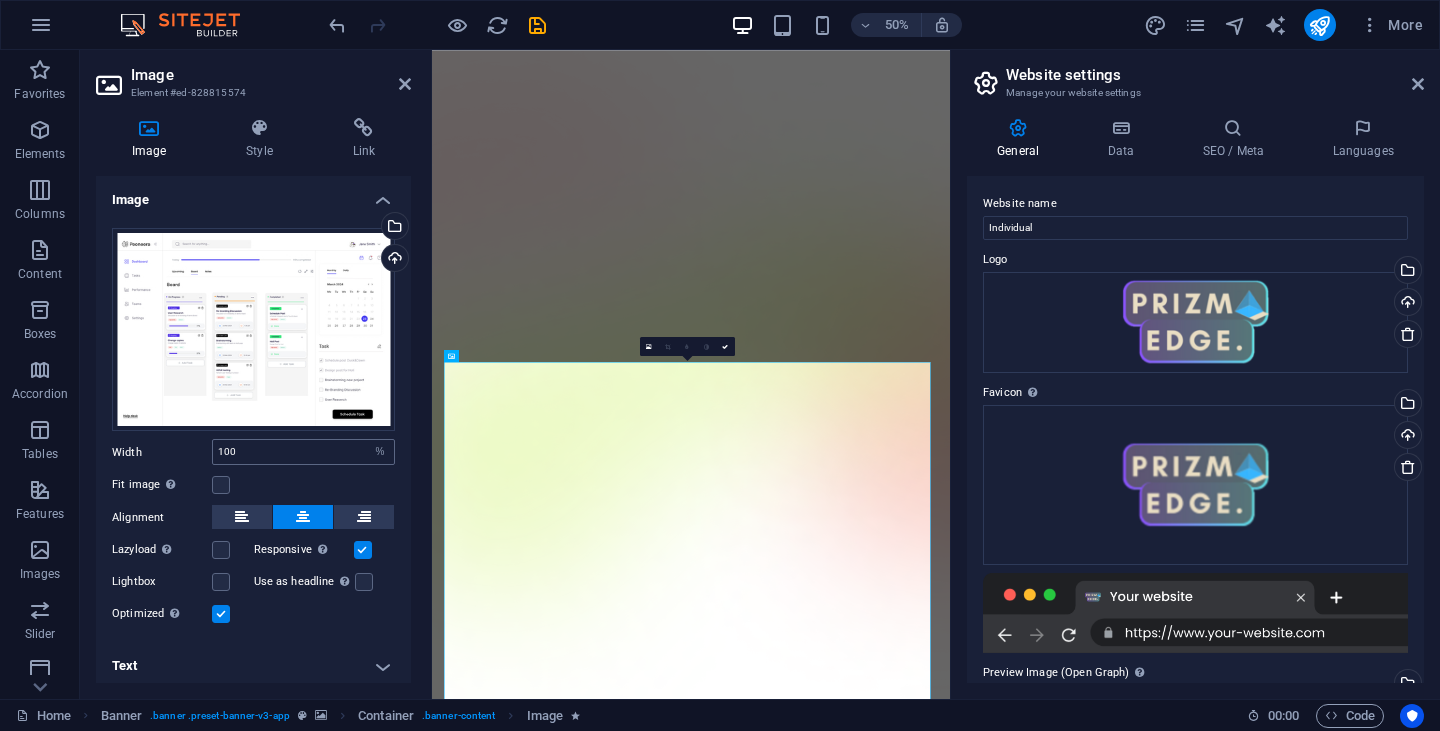 scroll, scrollTop: 4, scrollLeft: 0, axis: vertical 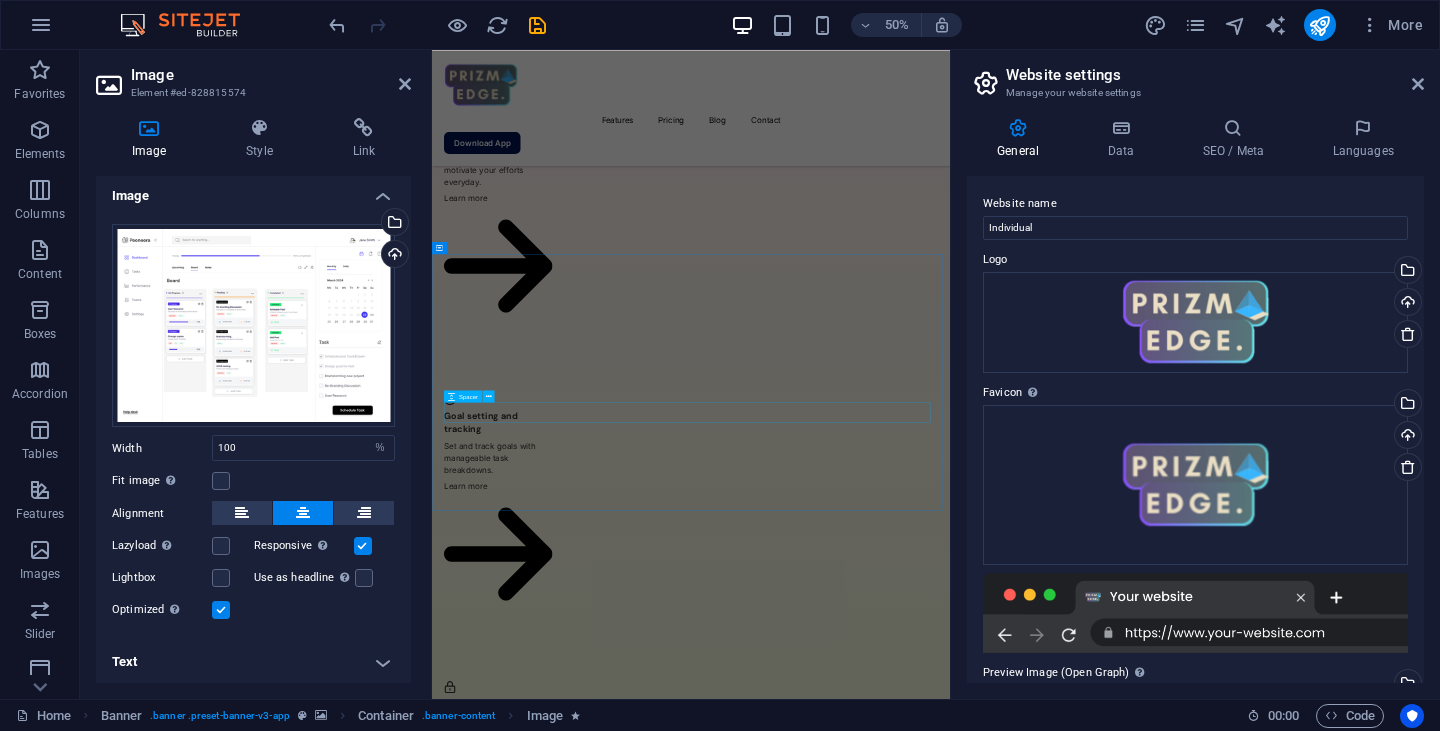 click at bounding box center (950, 29988) 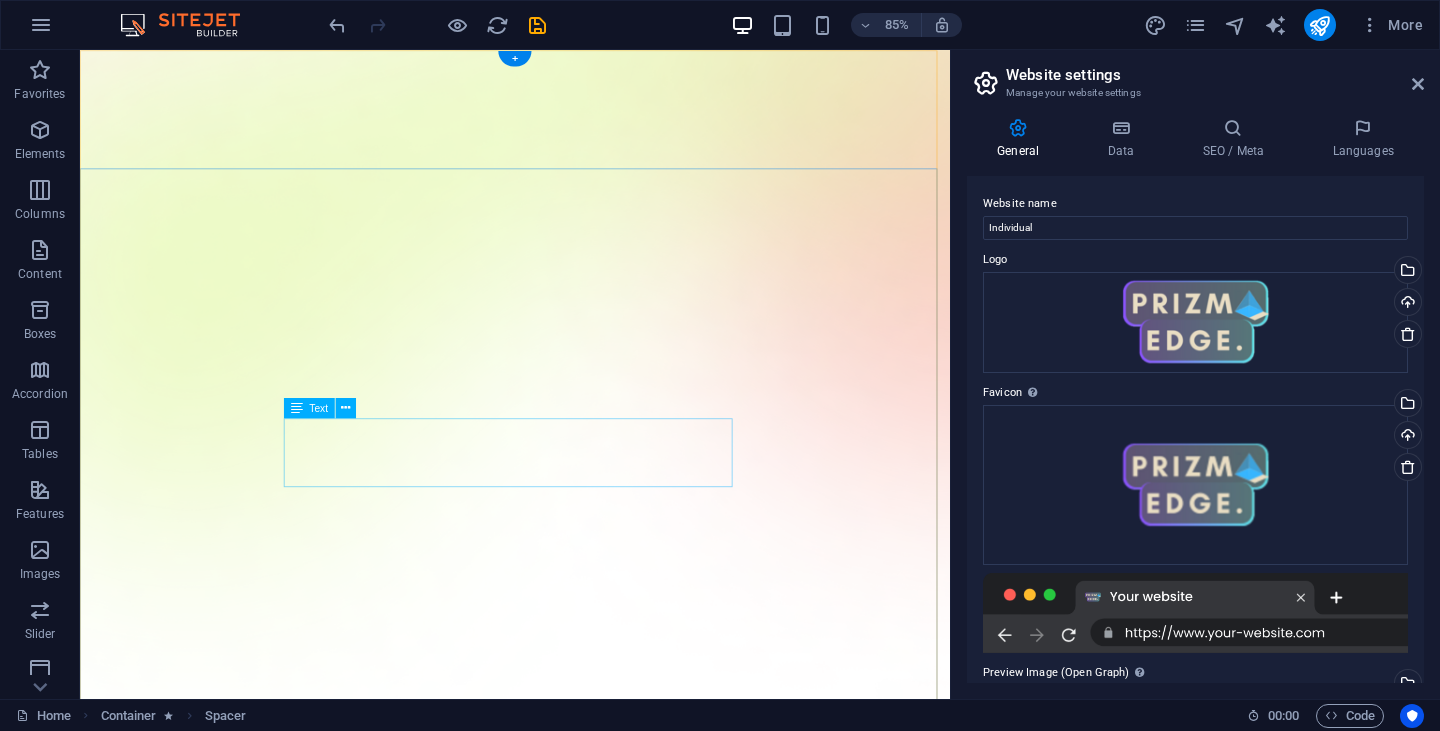 scroll, scrollTop: 0, scrollLeft: 0, axis: both 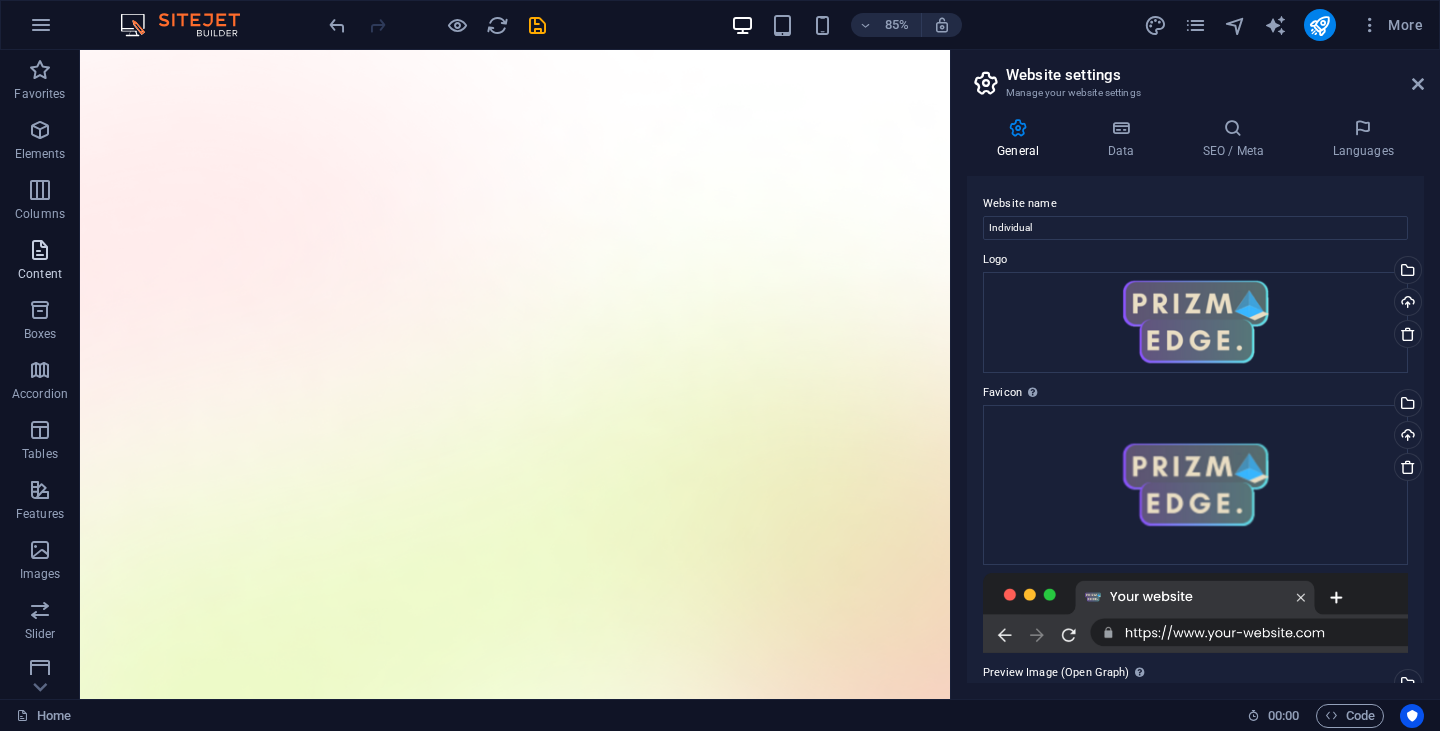 click on "Content" at bounding box center [40, 274] 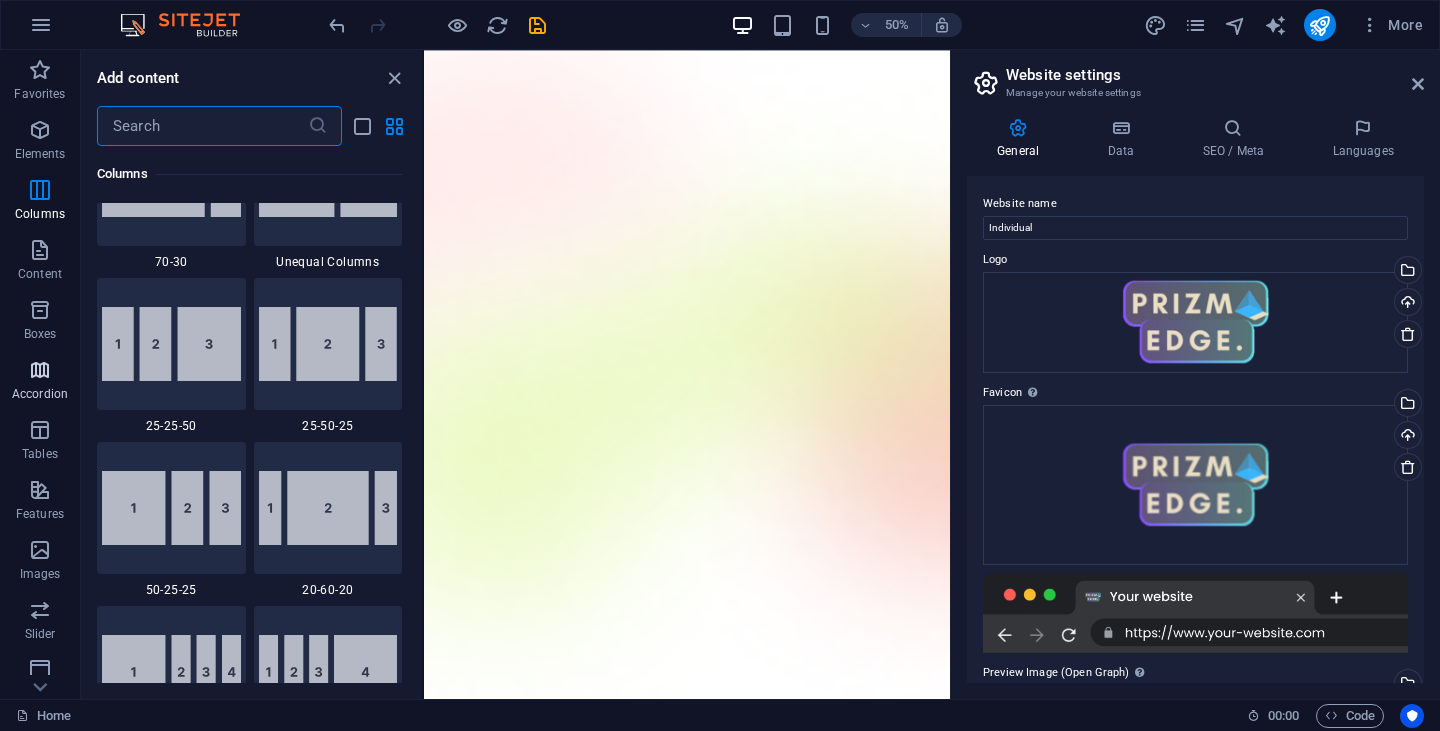 click at bounding box center (40, 370) 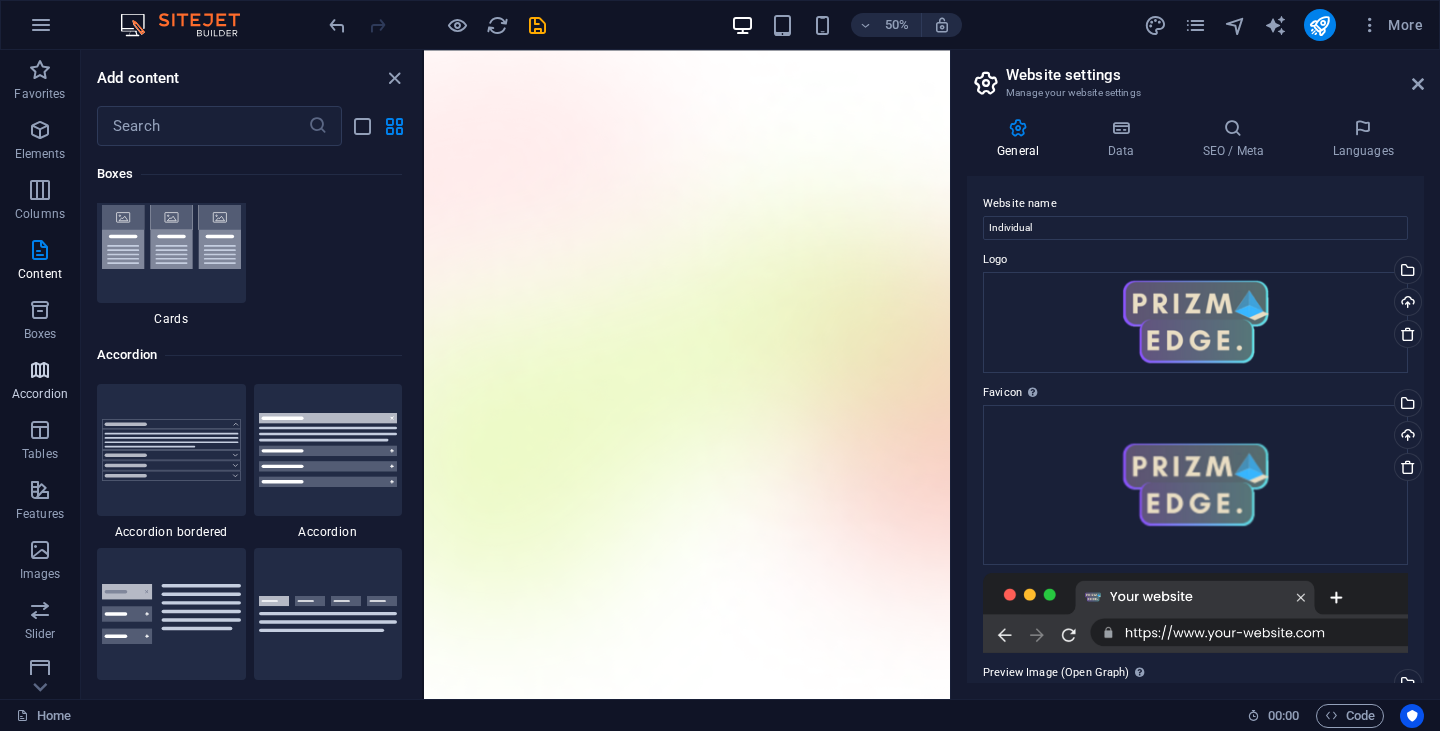 scroll, scrollTop: 6385, scrollLeft: 0, axis: vertical 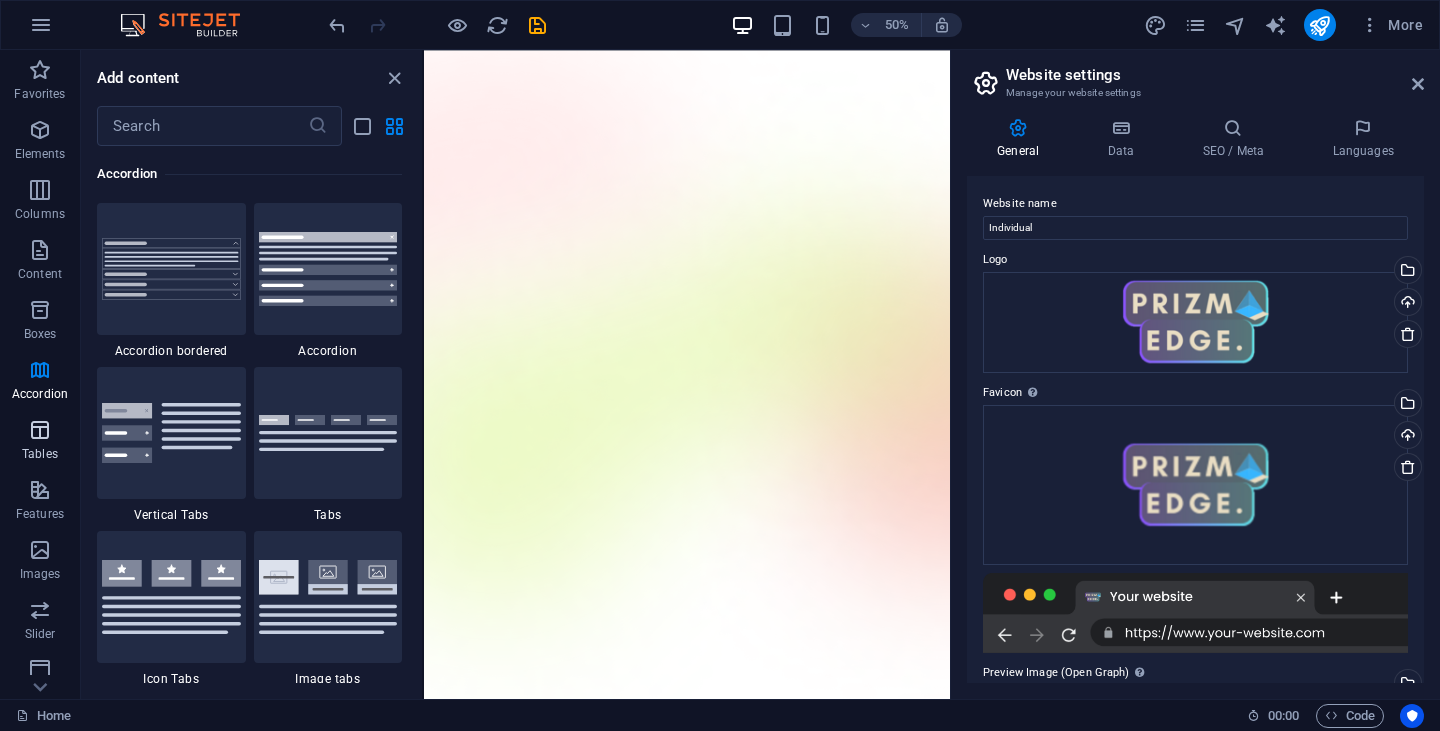 click at bounding box center (40, 430) 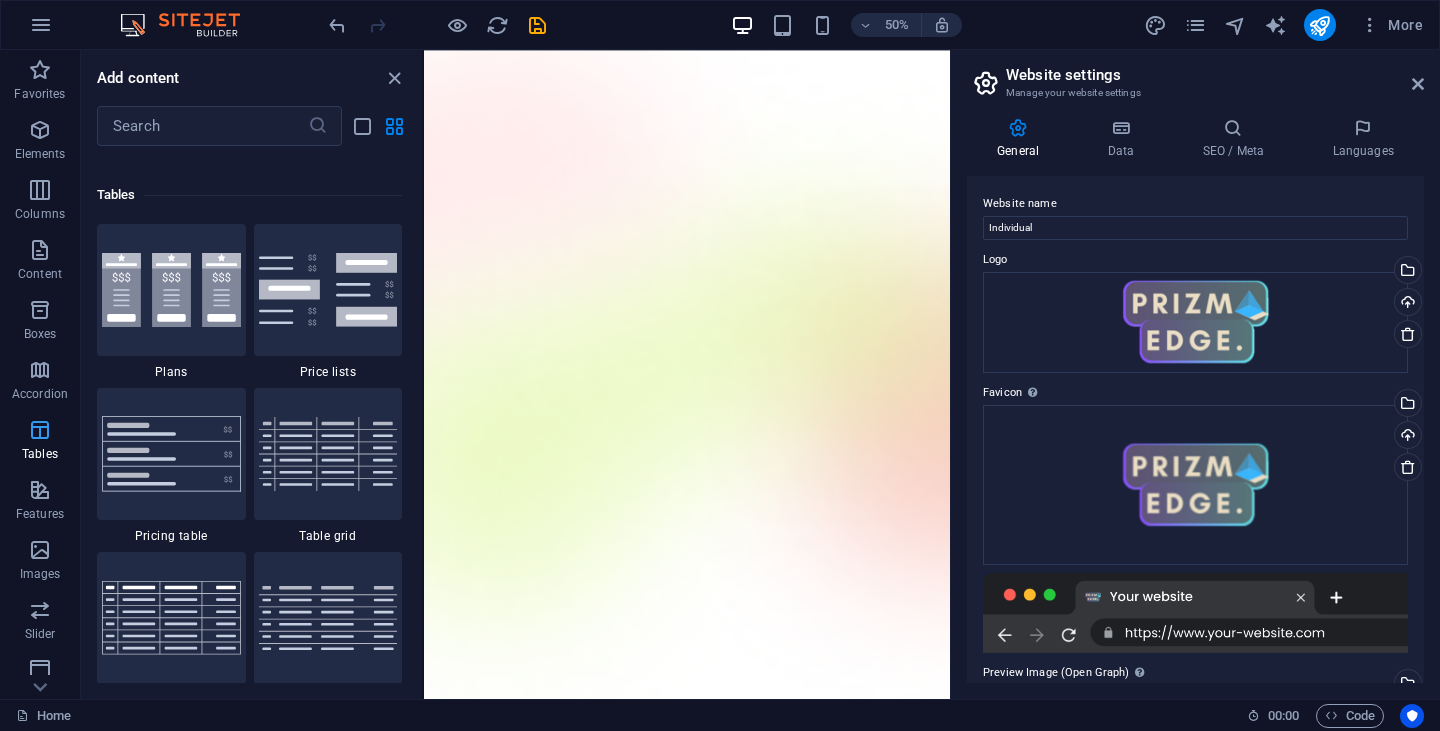 scroll, scrollTop: 6926, scrollLeft: 0, axis: vertical 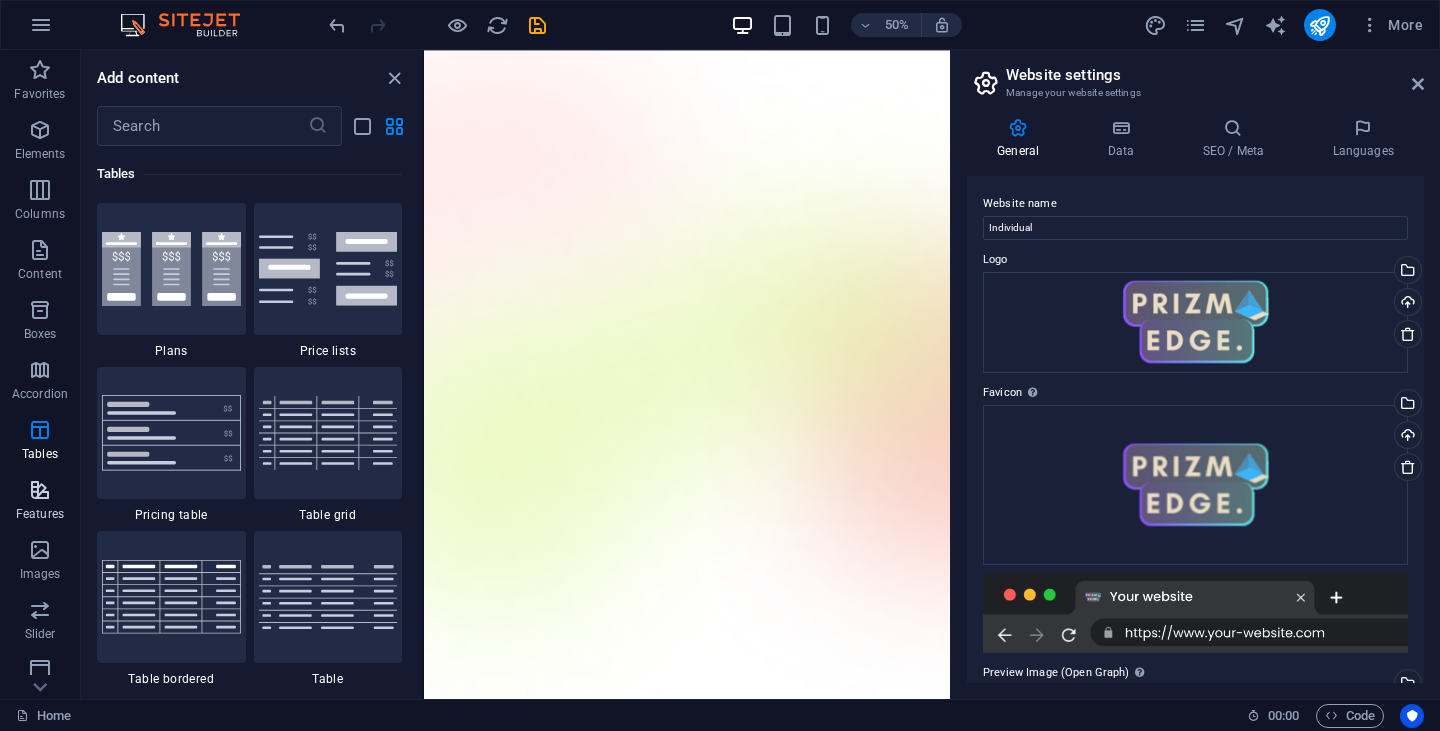 click at bounding box center (40, 490) 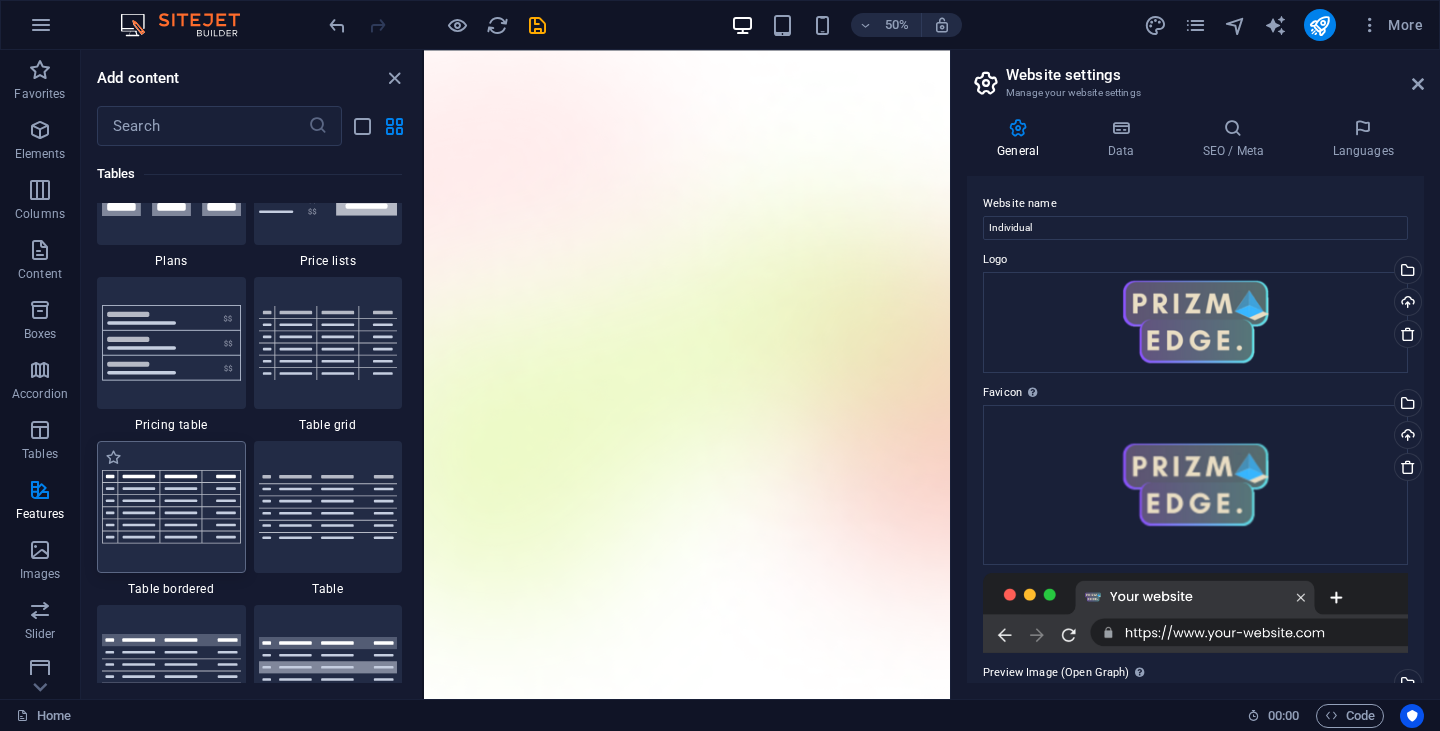 scroll, scrollTop: 7226, scrollLeft: 0, axis: vertical 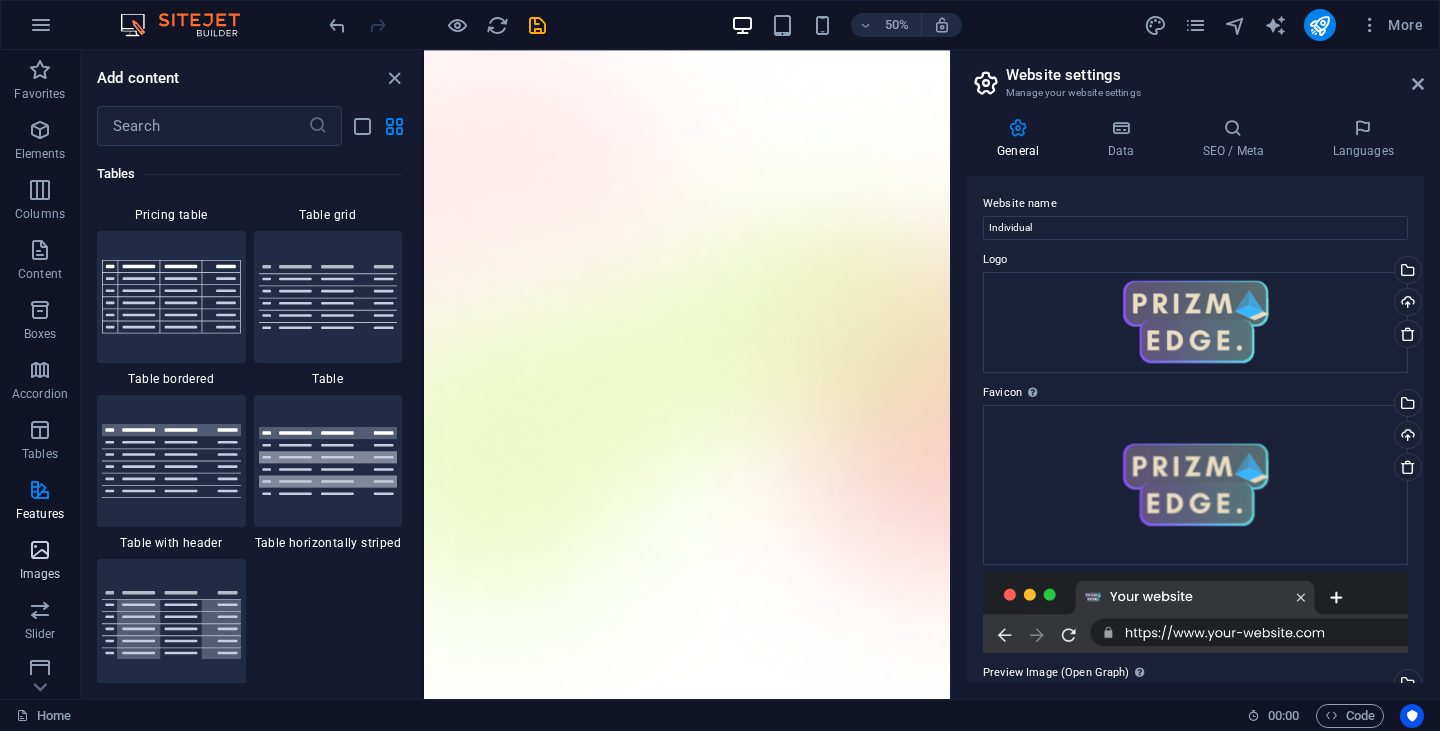 click at bounding box center (40, 550) 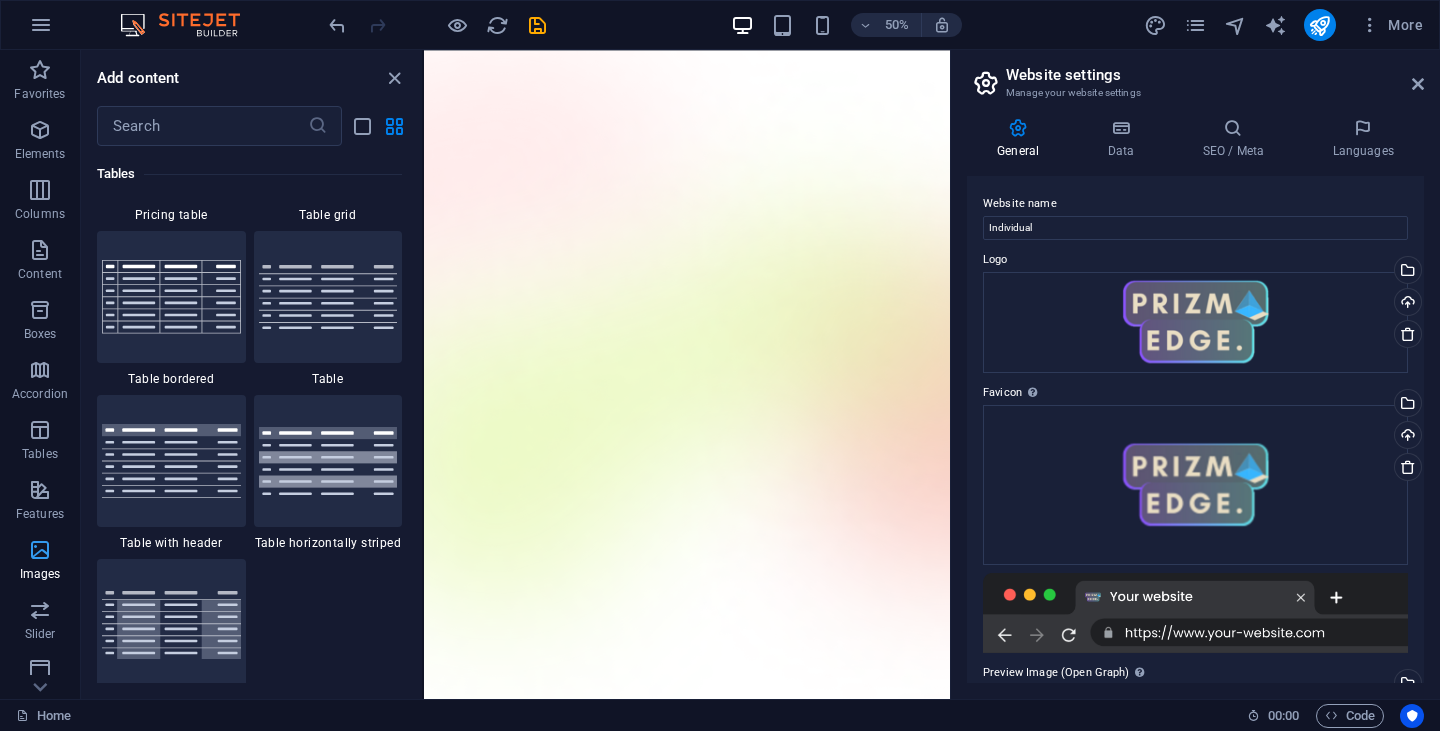 click at bounding box center (40, 550) 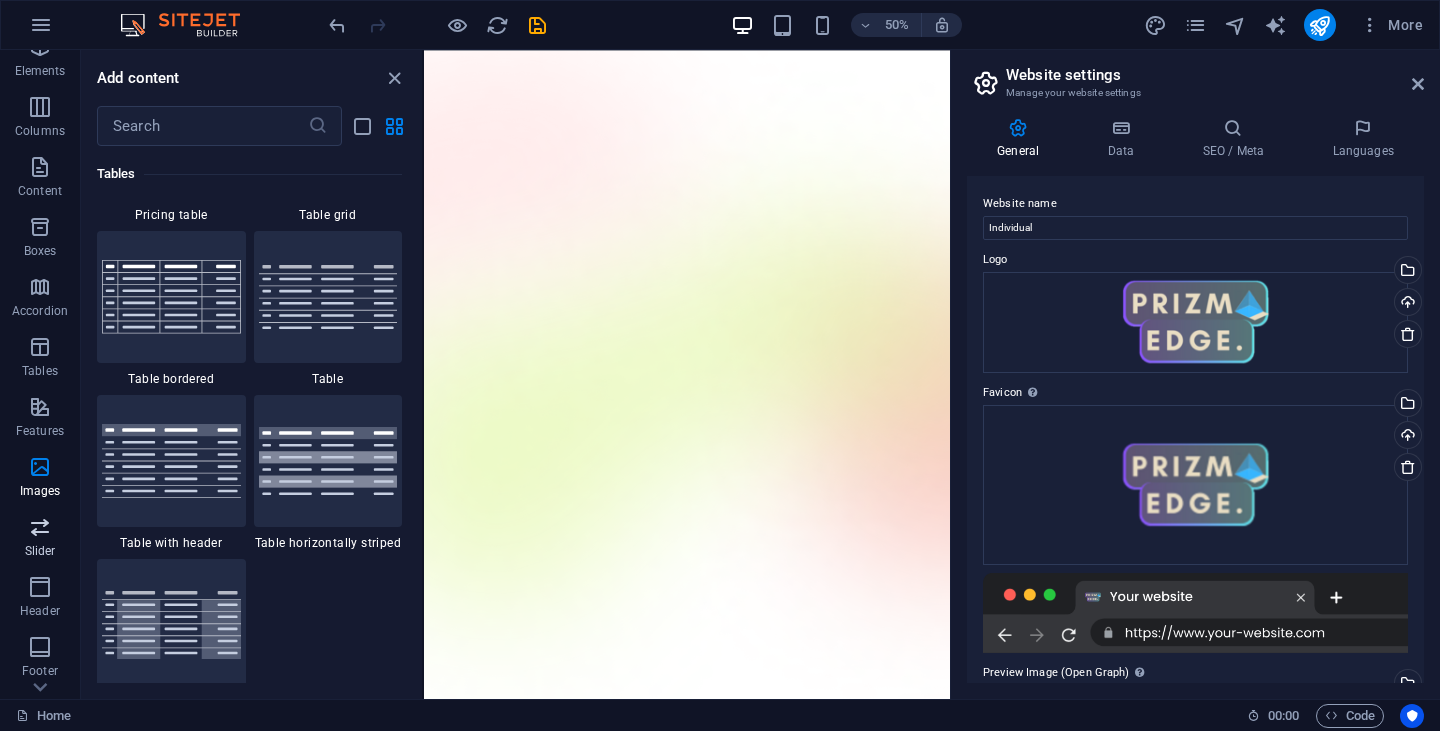 scroll, scrollTop: 100, scrollLeft: 0, axis: vertical 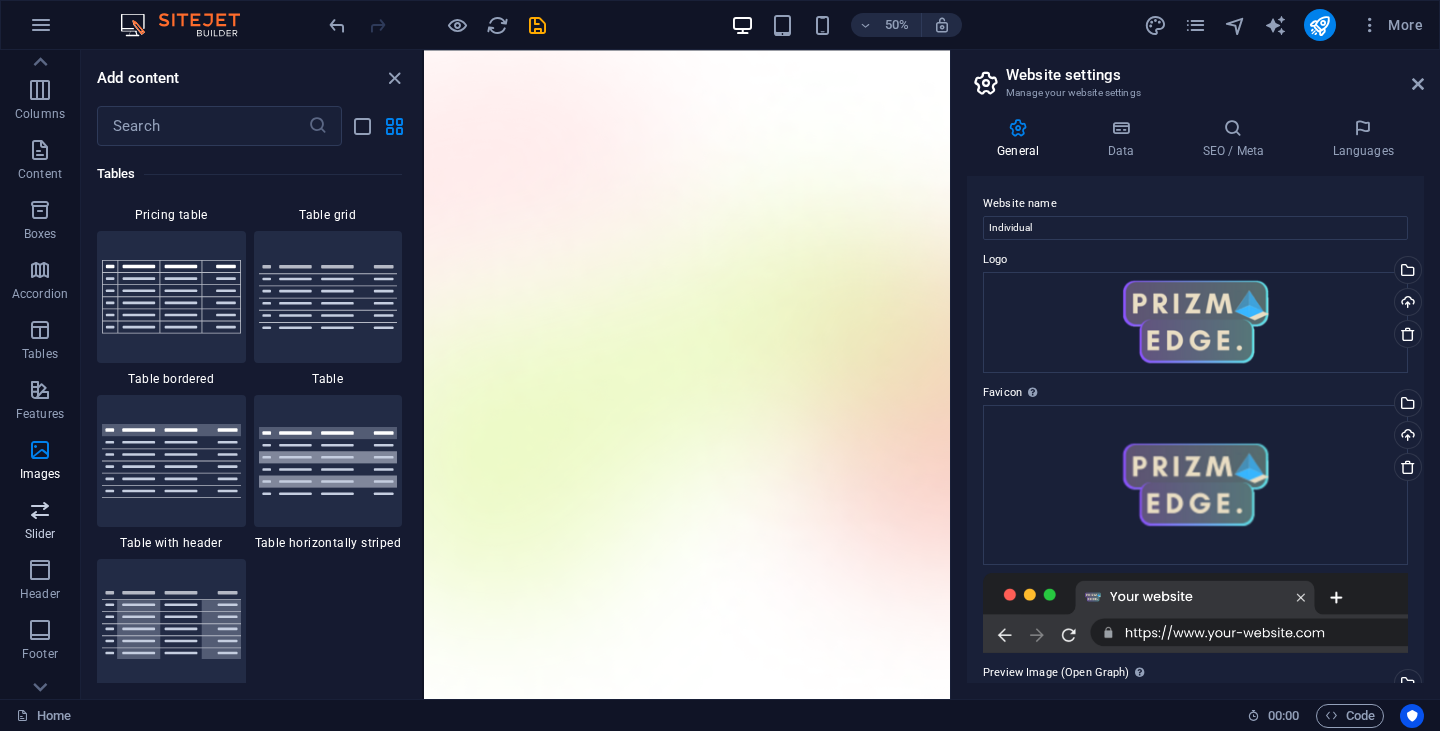 click on "Slider" at bounding box center [40, 522] 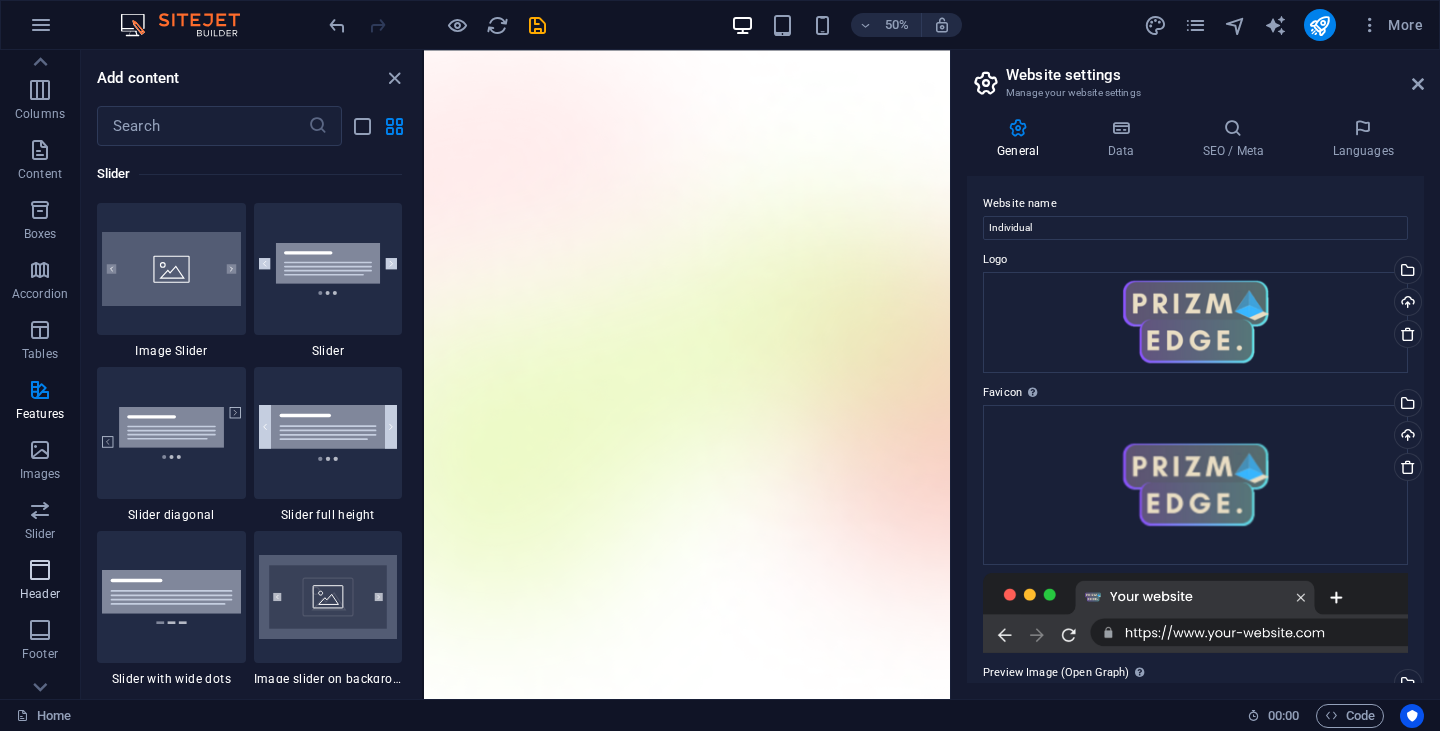 scroll, scrollTop: 11337, scrollLeft: 0, axis: vertical 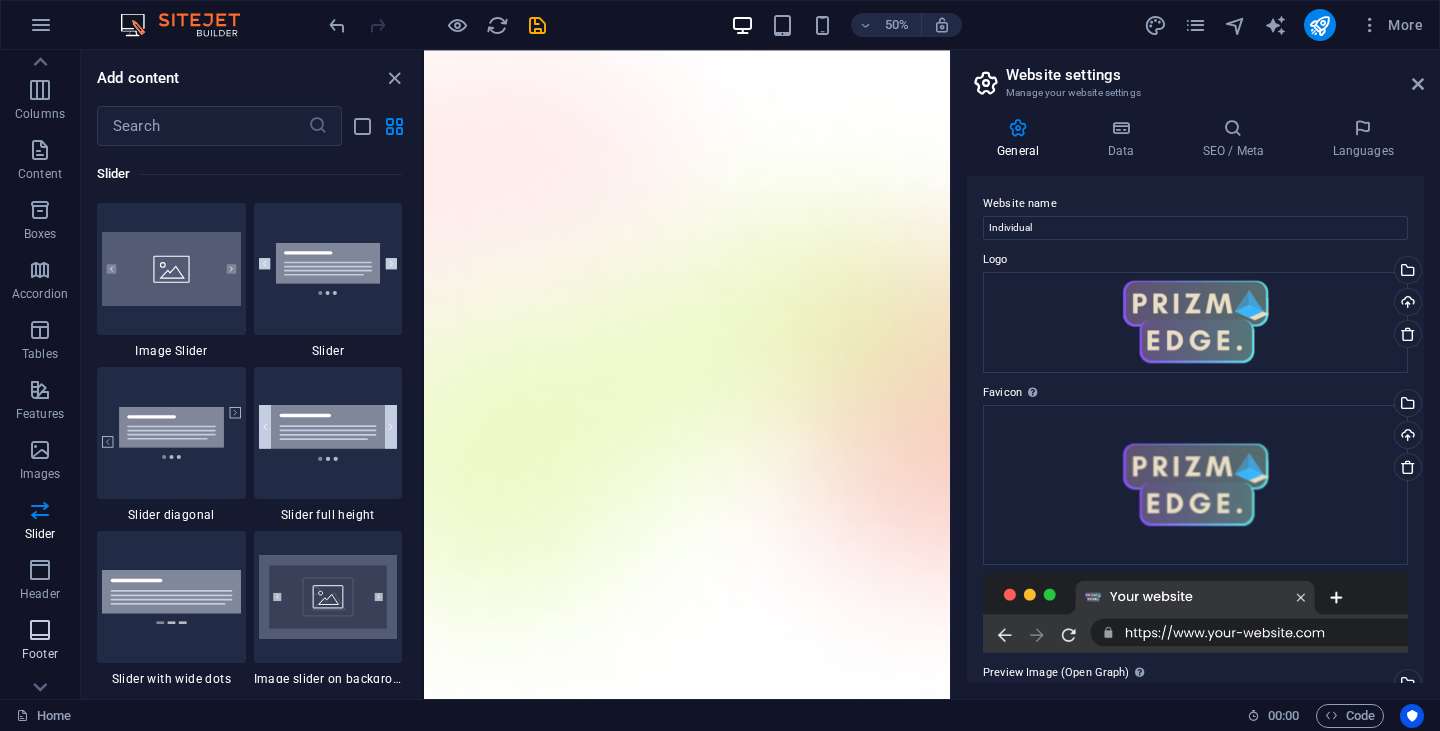 click at bounding box center (40, 630) 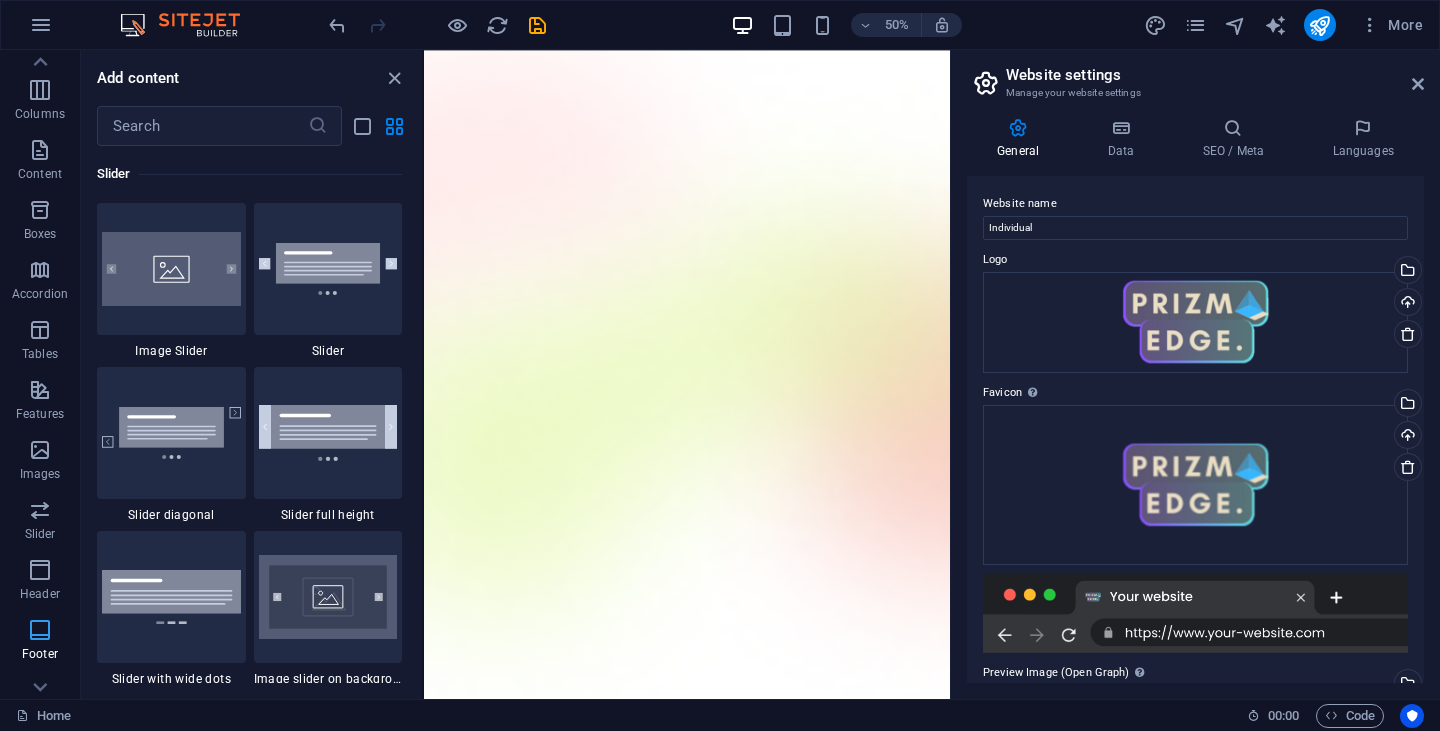 scroll, scrollTop: 251, scrollLeft: 0, axis: vertical 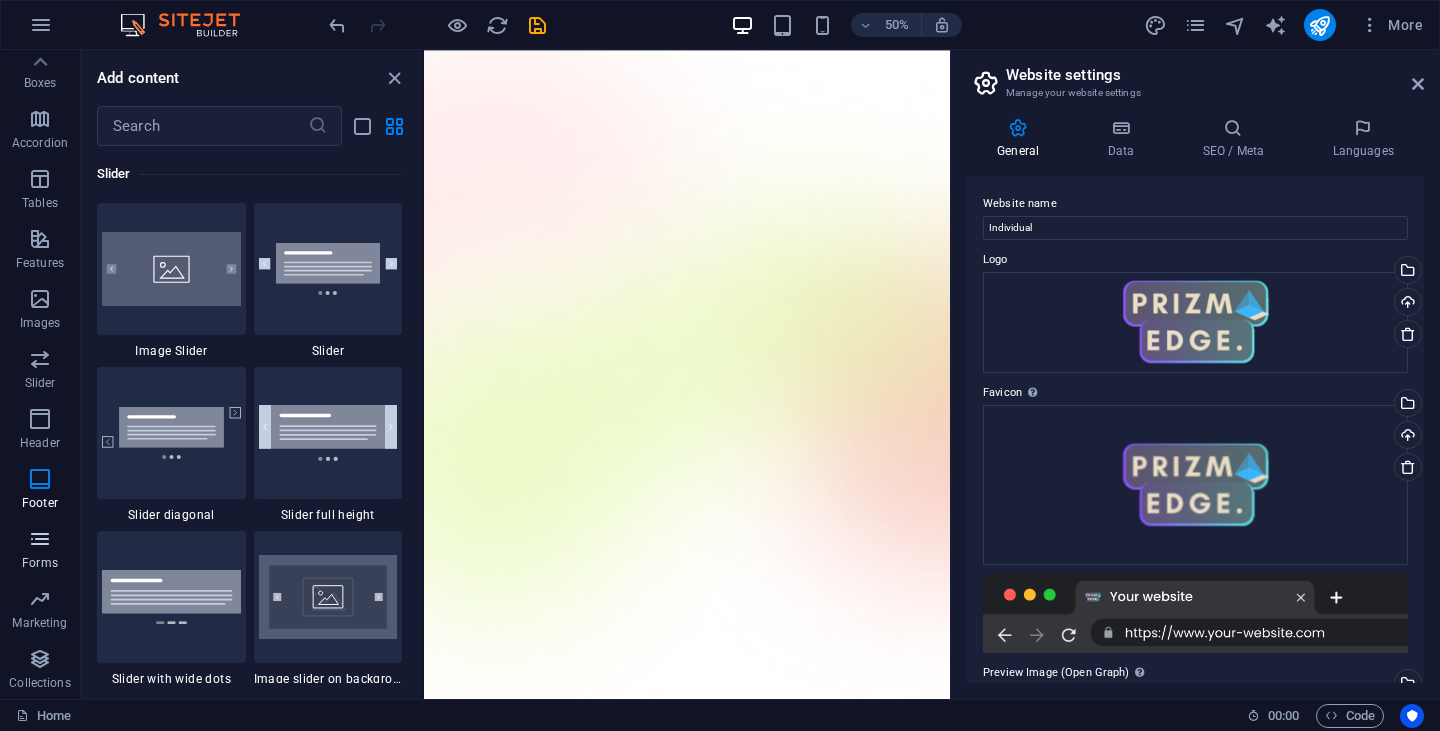 click at bounding box center [40, 539] 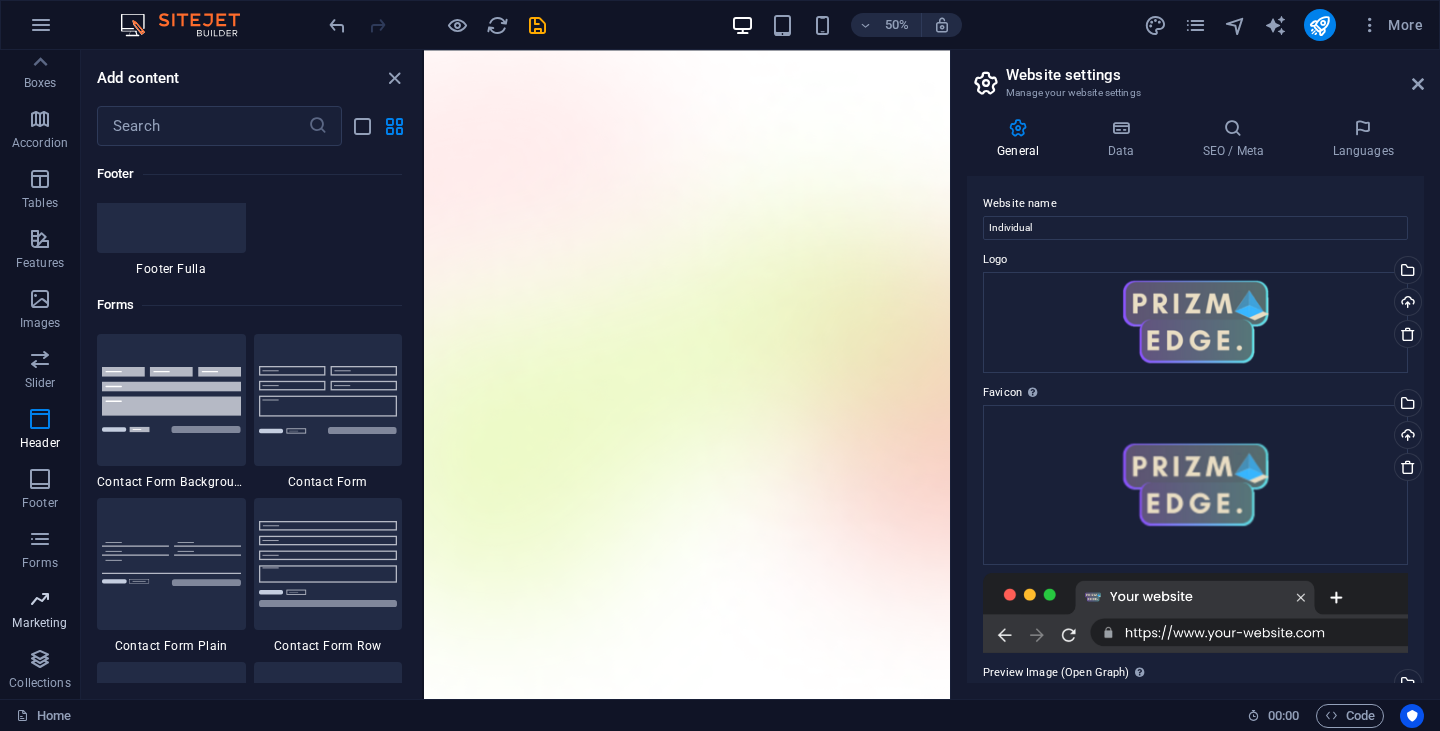 scroll, scrollTop: 14600, scrollLeft: 0, axis: vertical 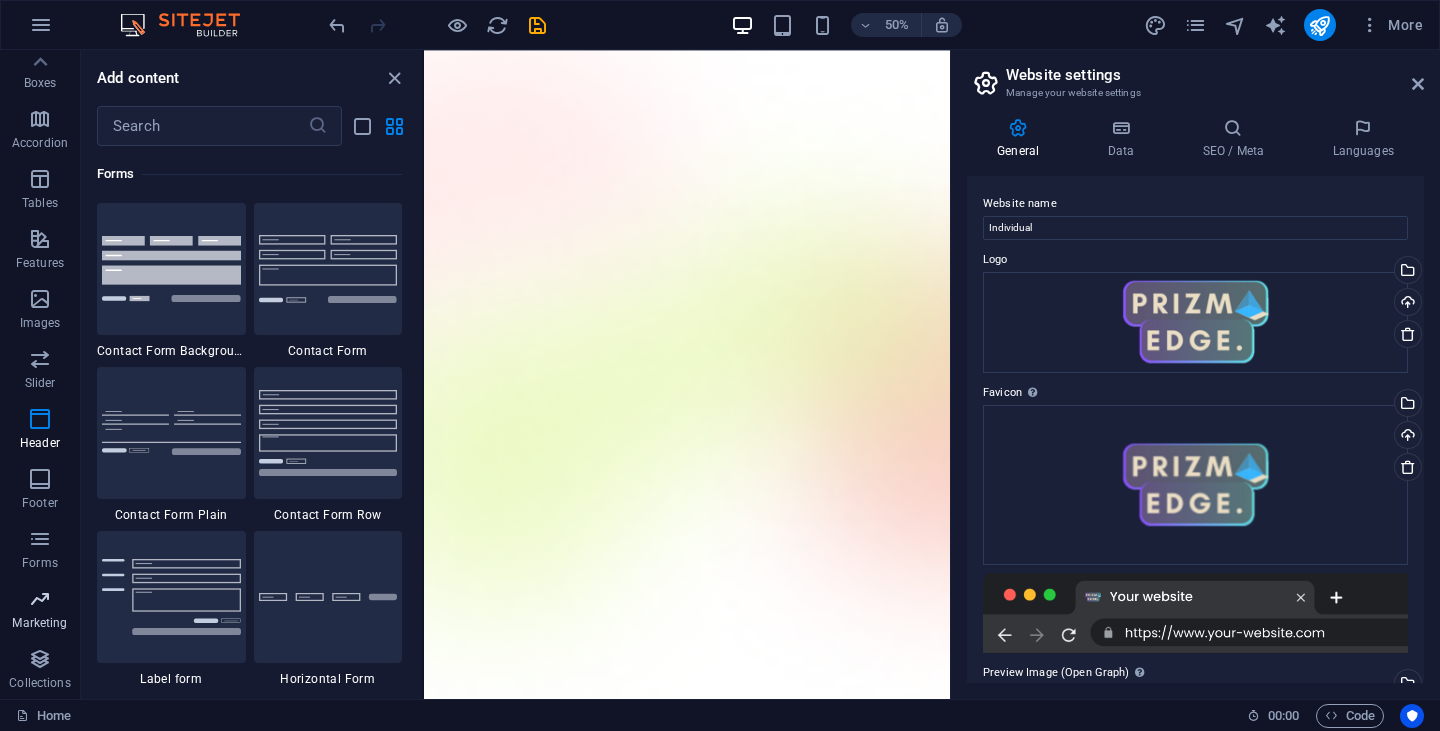 click at bounding box center [40, 599] 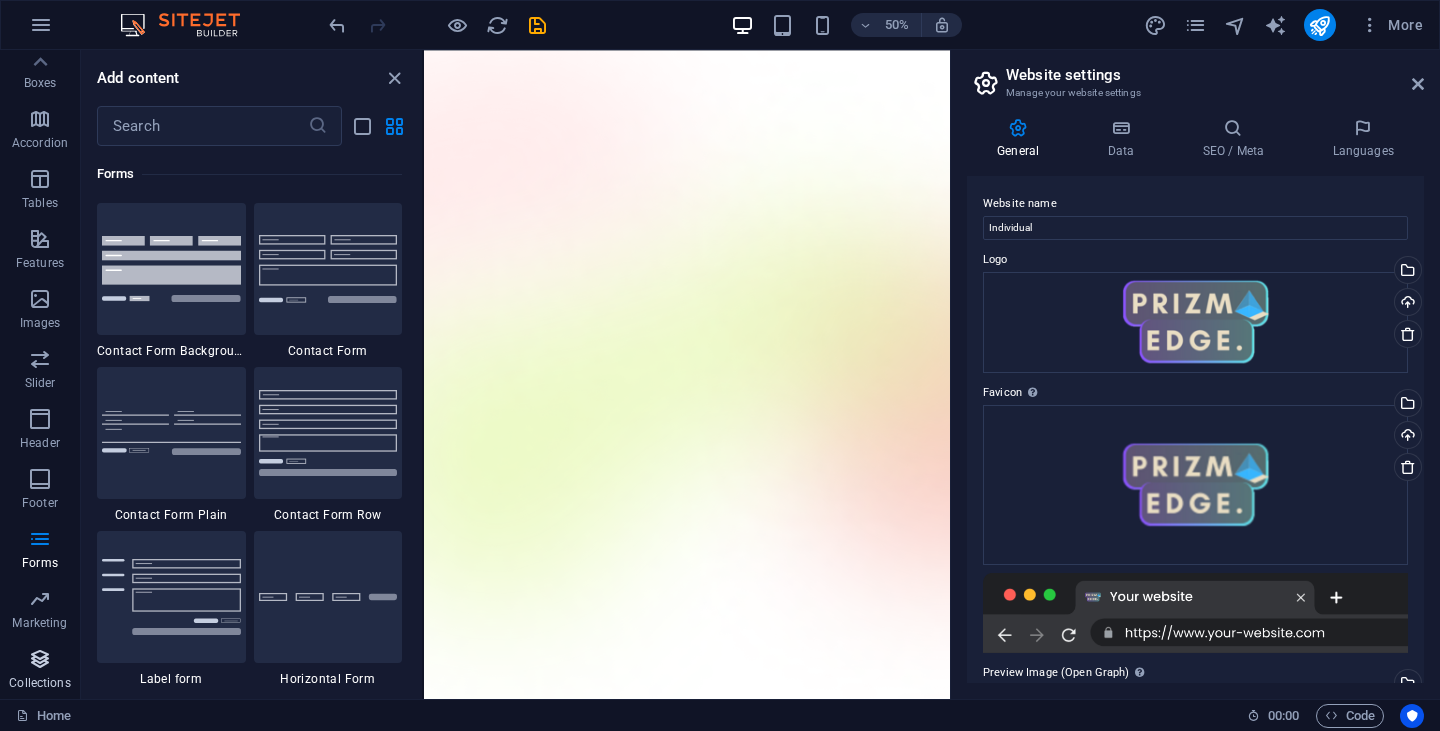 click at bounding box center (40, 659) 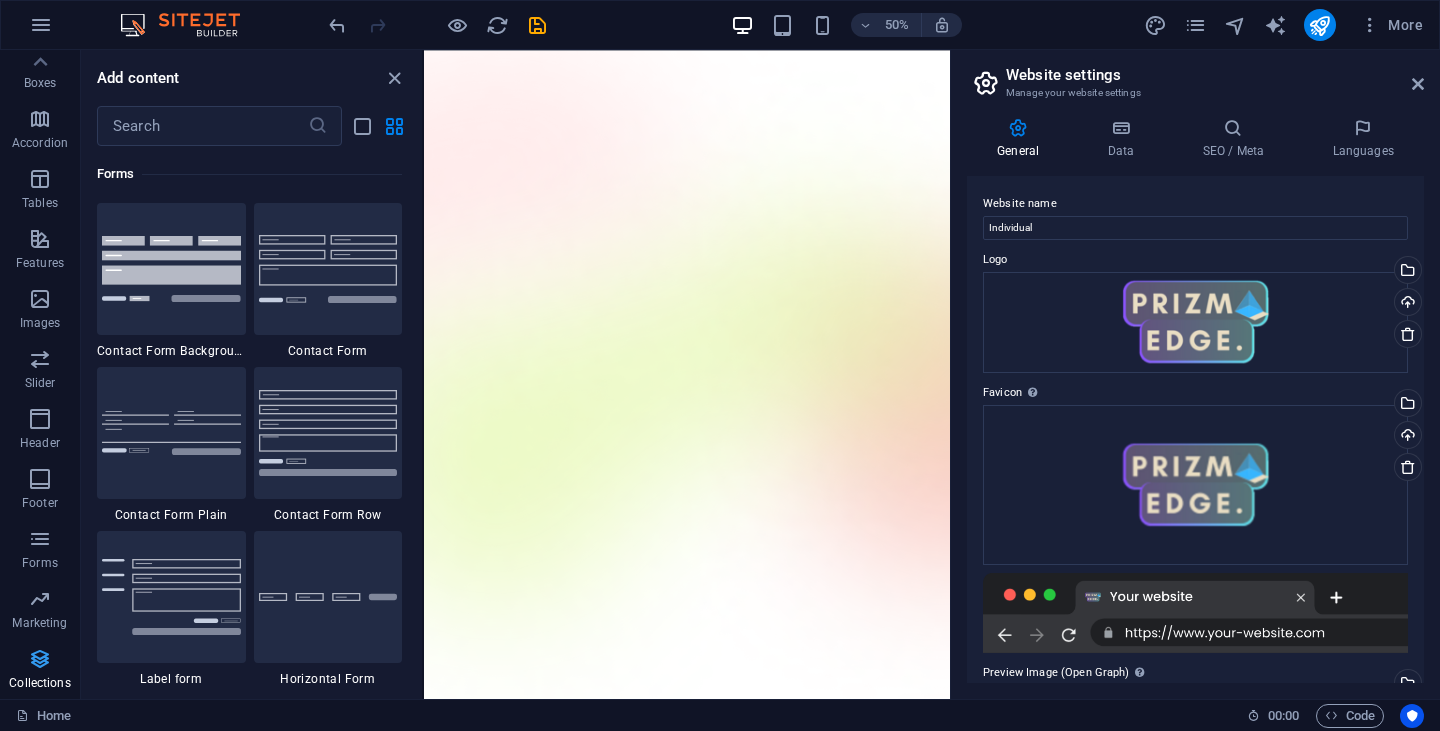 click at bounding box center (40, 659) 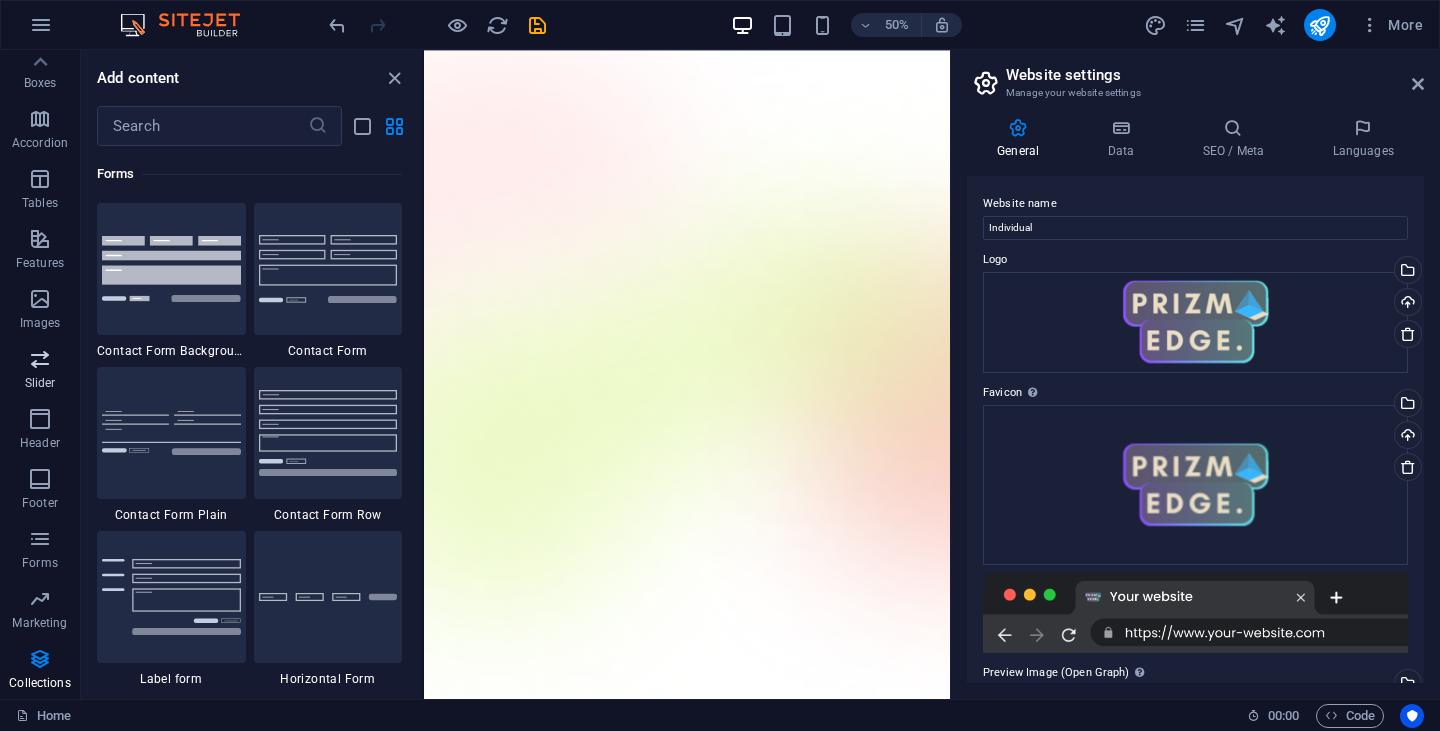 scroll, scrollTop: 0, scrollLeft: 0, axis: both 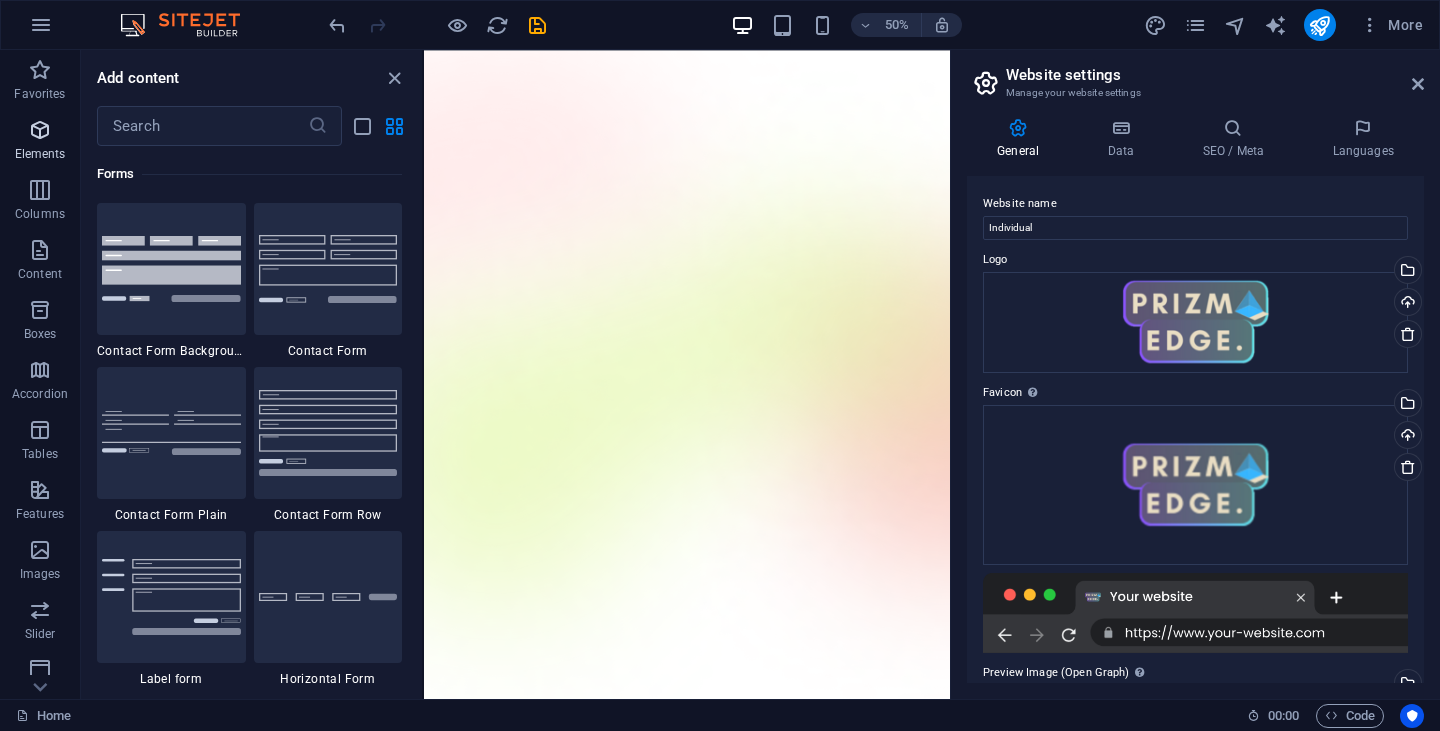 click on "Elements" at bounding box center (40, 142) 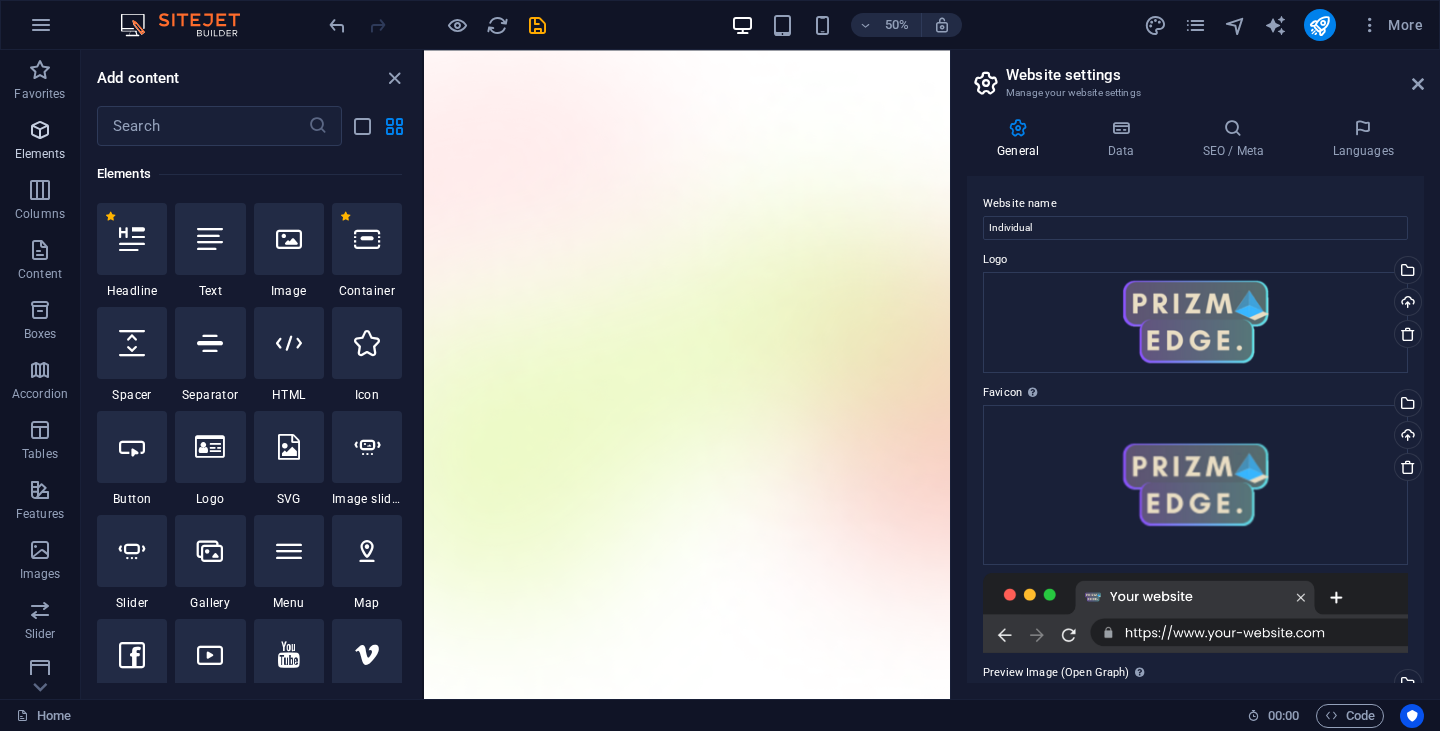 scroll, scrollTop: 213, scrollLeft: 0, axis: vertical 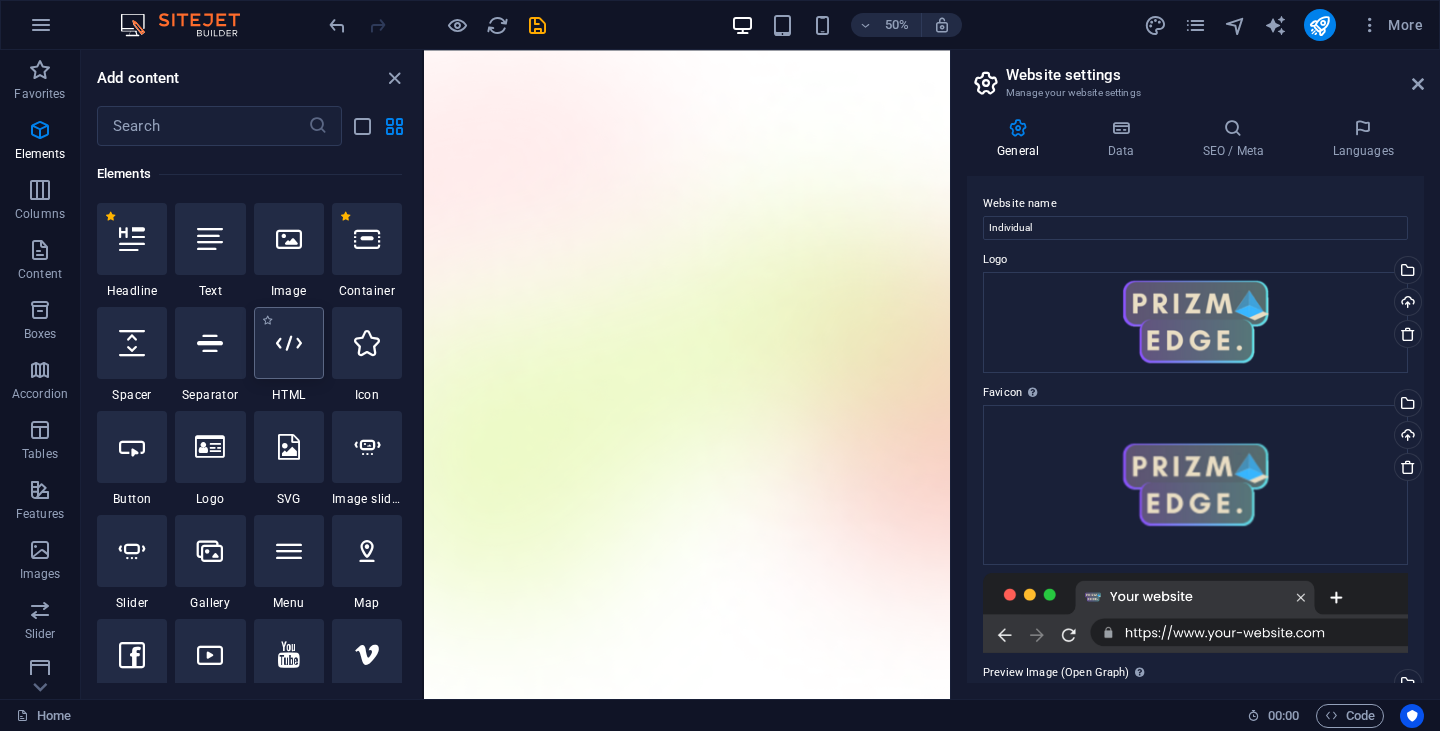 click at bounding box center [289, 343] 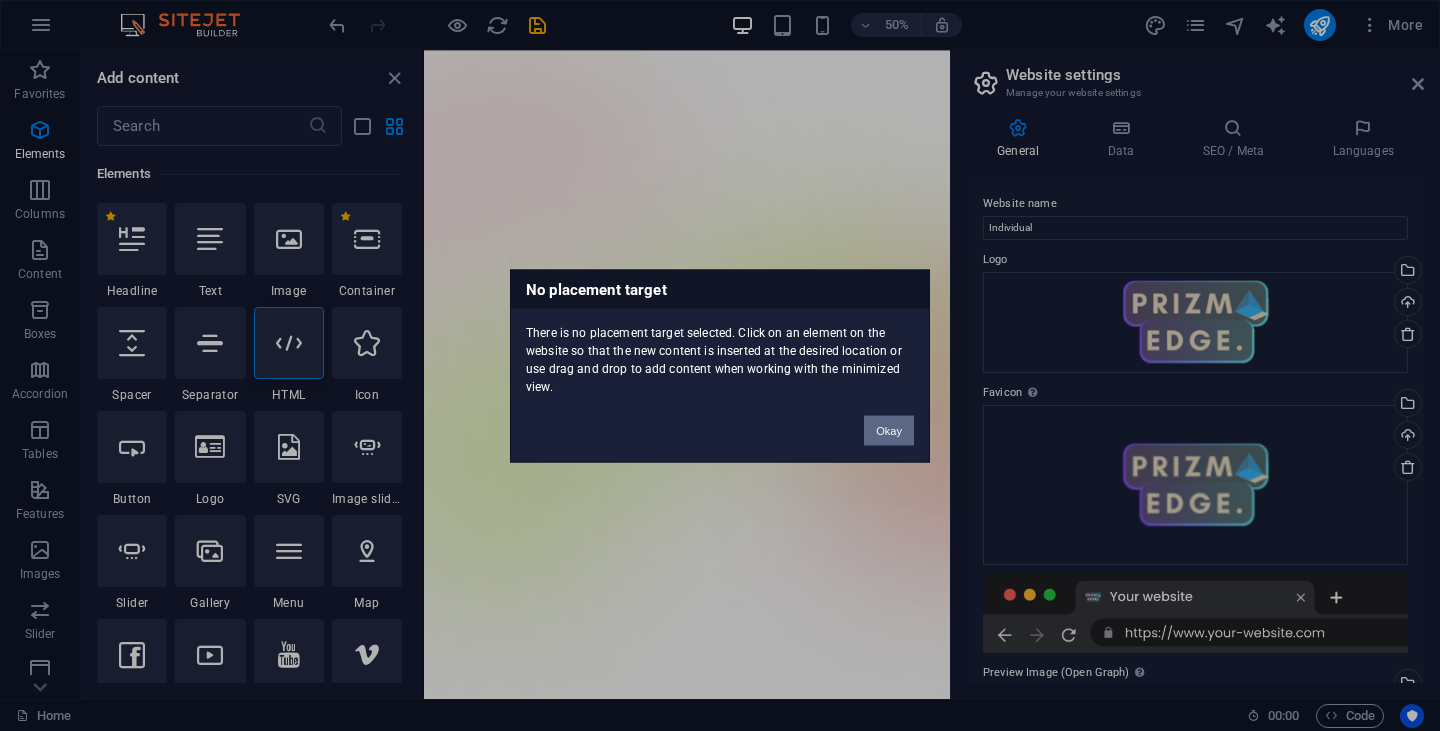 click on "Okay" at bounding box center (889, 430) 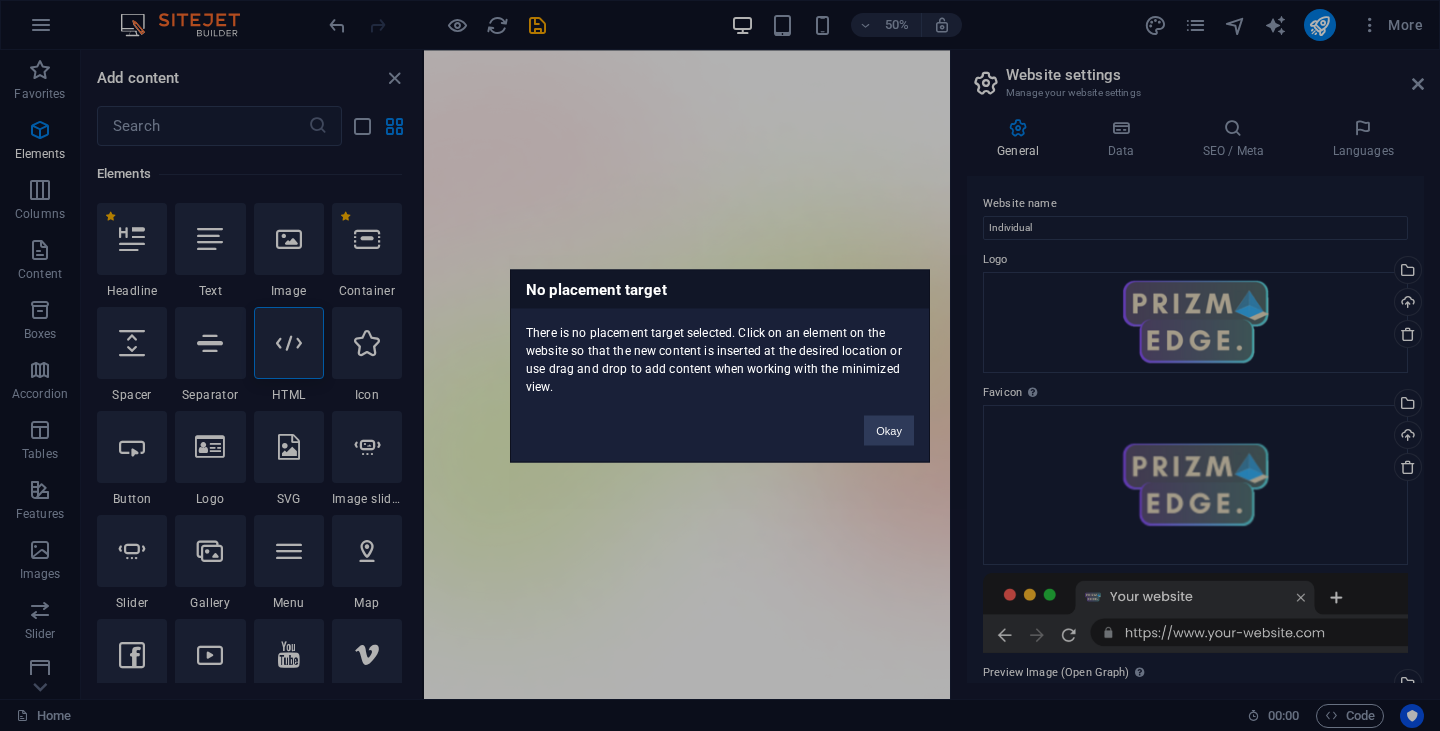 select on "%" 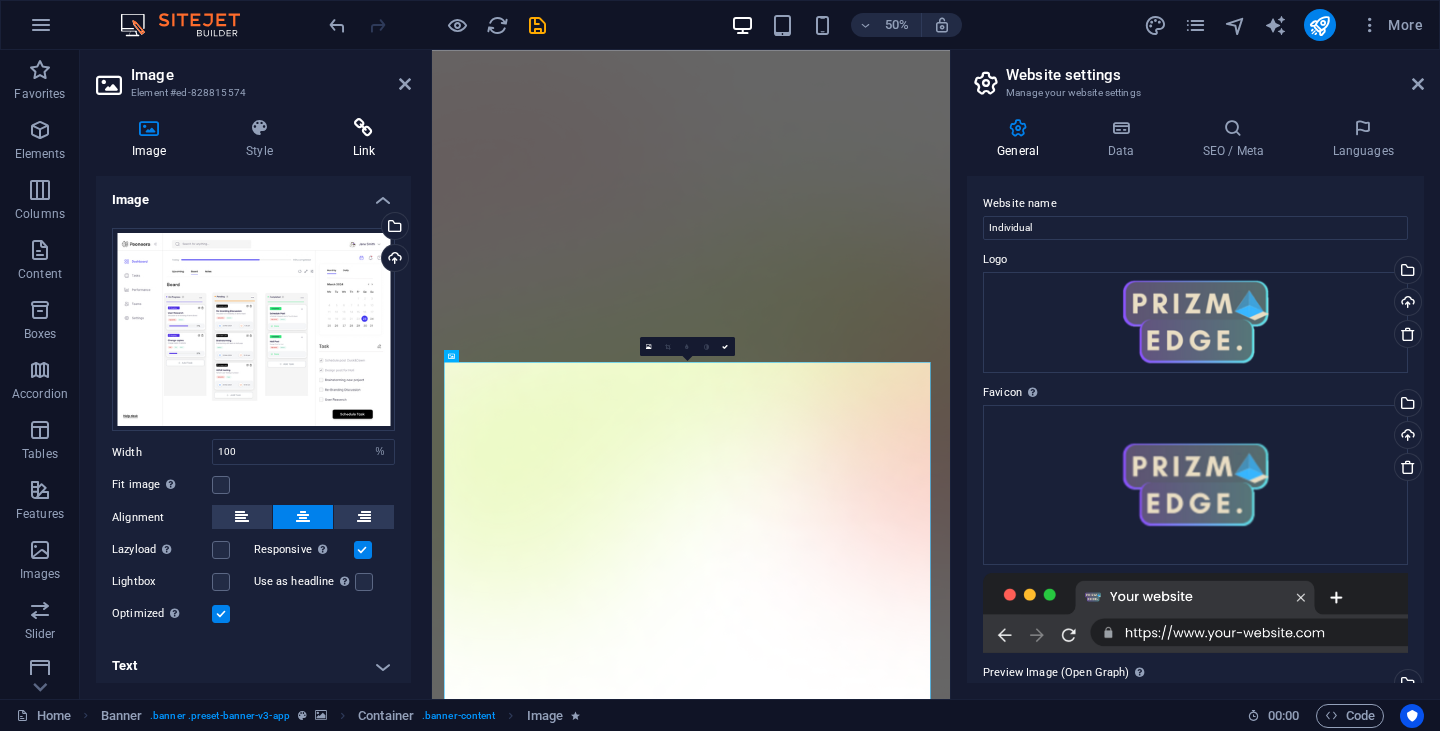 click at bounding box center (364, 128) 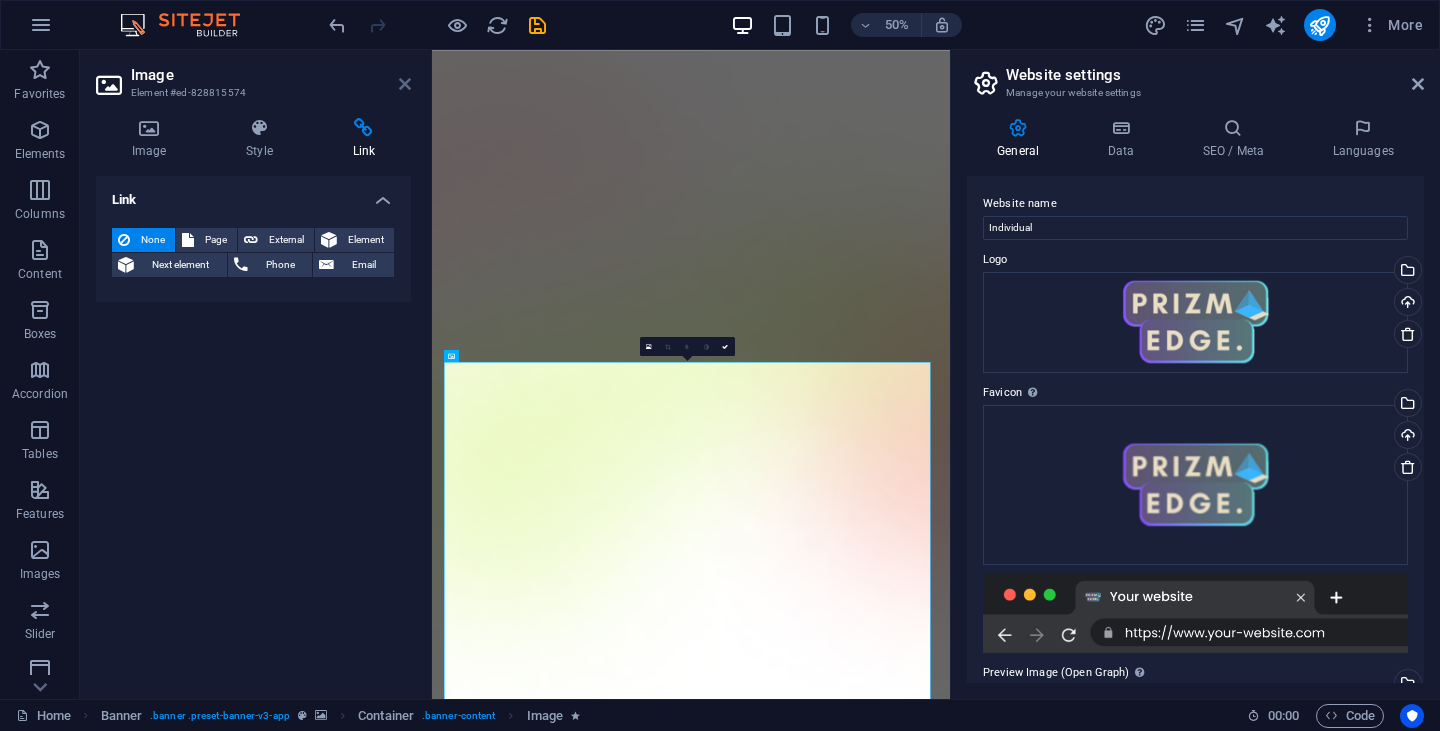 click at bounding box center (405, 84) 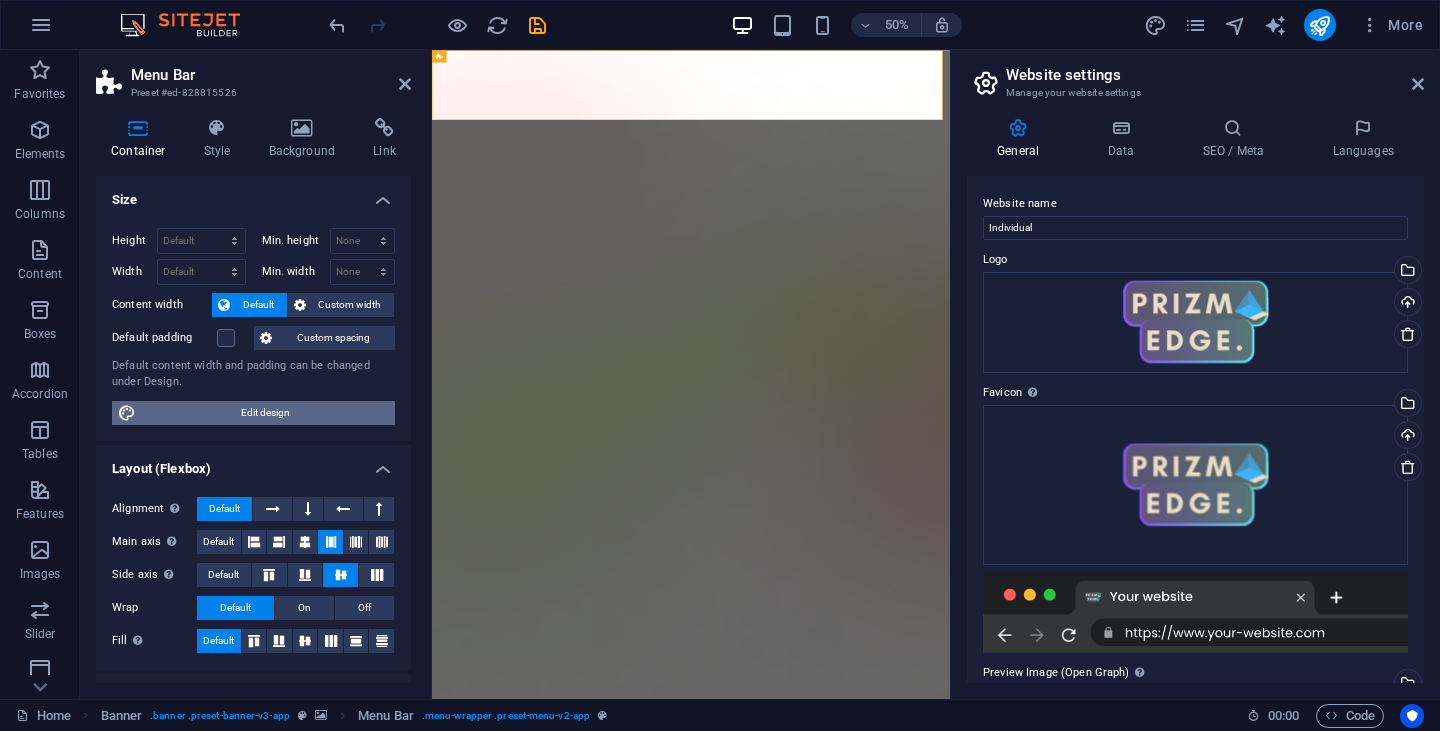 click on "Edit design" at bounding box center [265, 413] 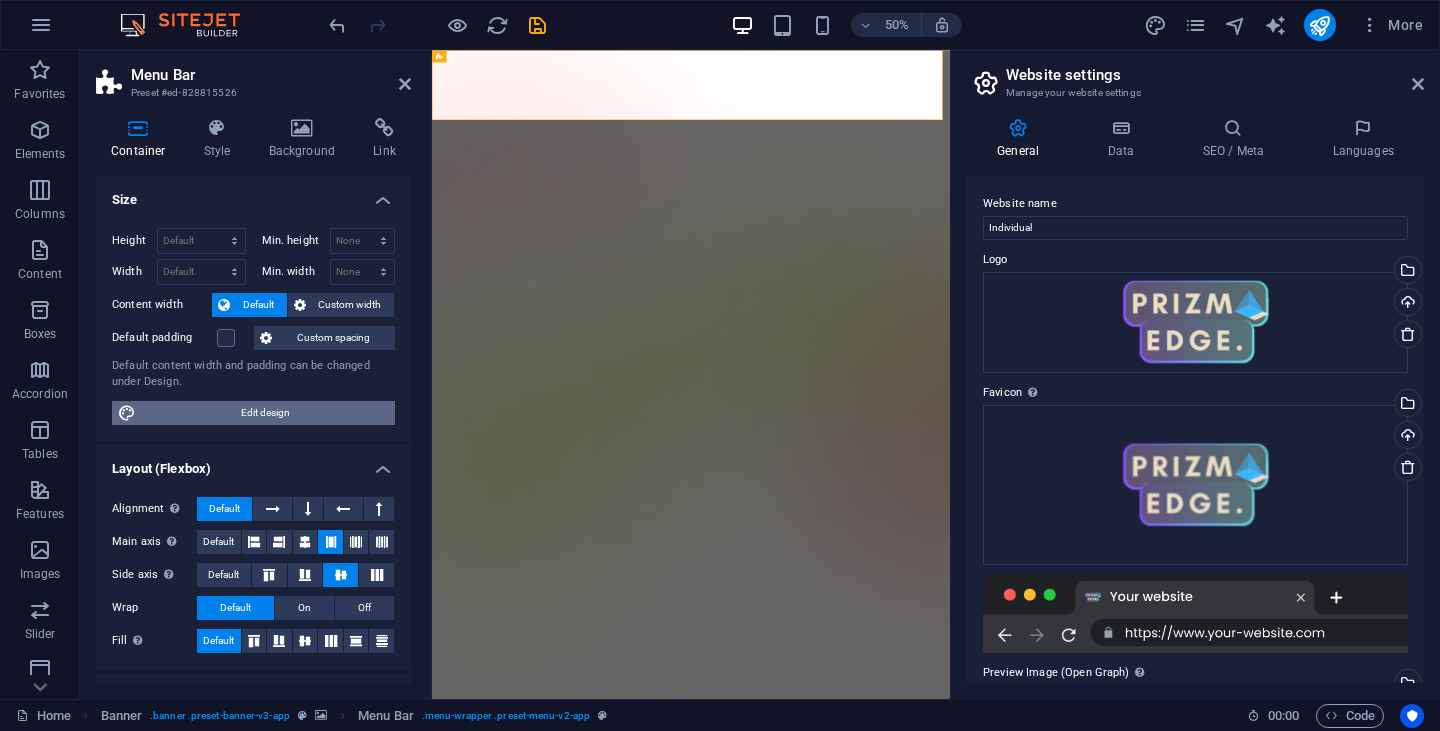 click on "Edit design" at bounding box center [265, 413] 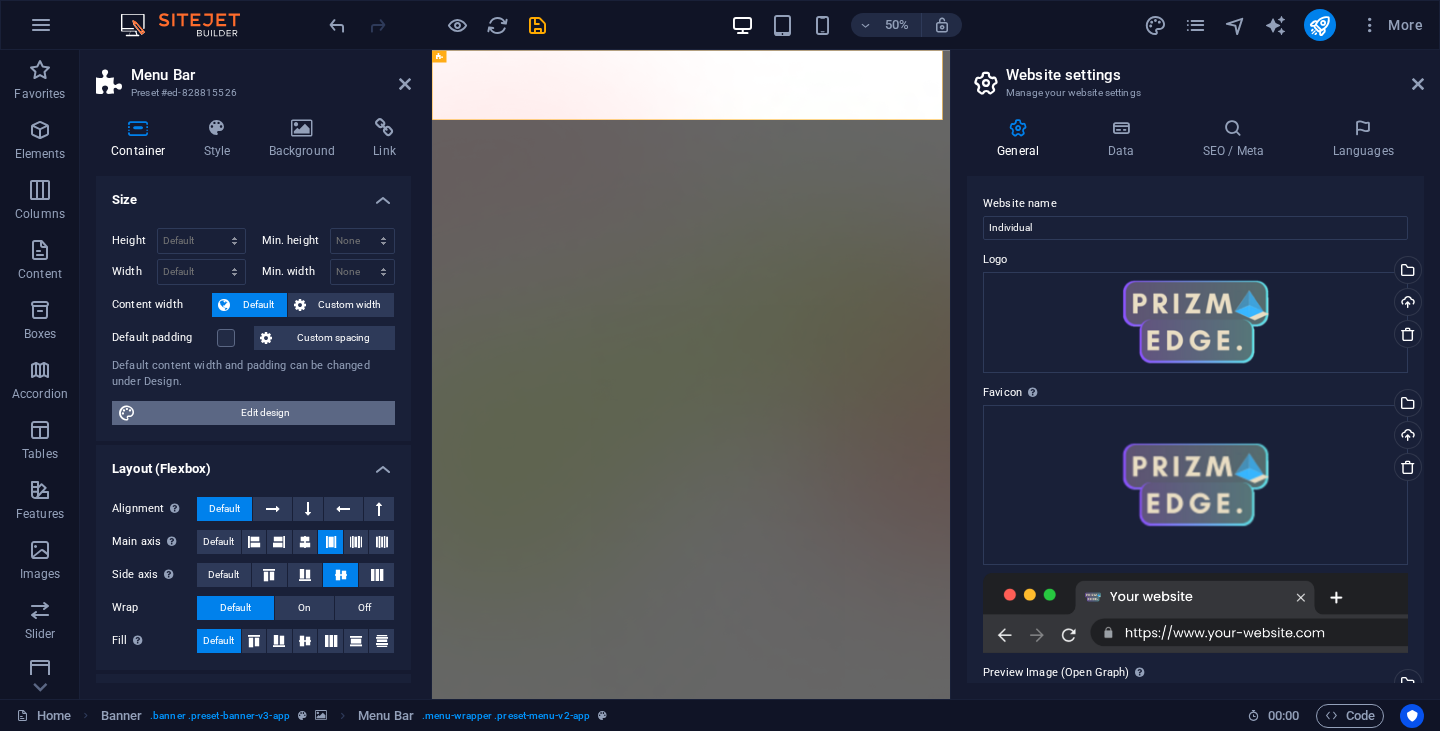 select on "rem" 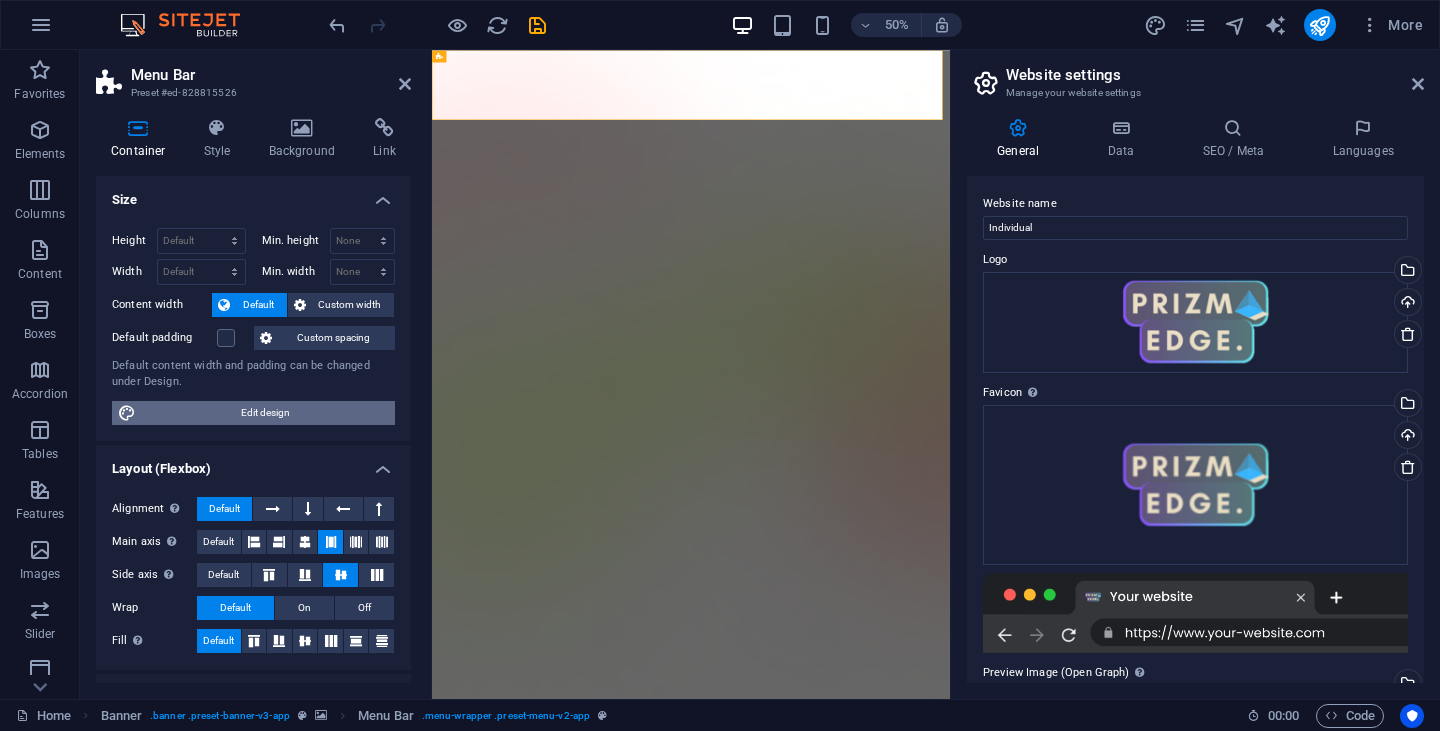 select on "ease-in-out" 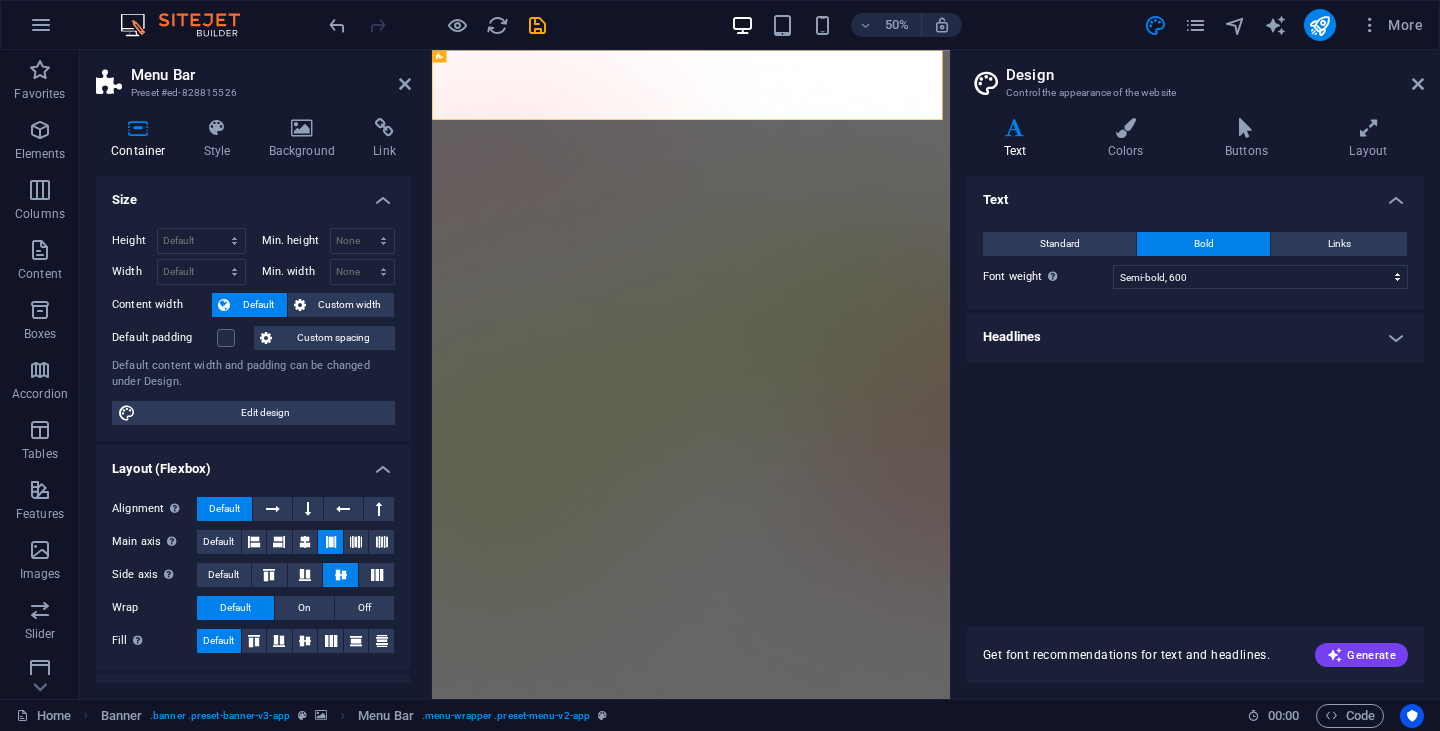 click on "Container width 78 rem px Spacer (default) 1.5 rem Vertical padding 5 rem" at bounding box center (0, 0) 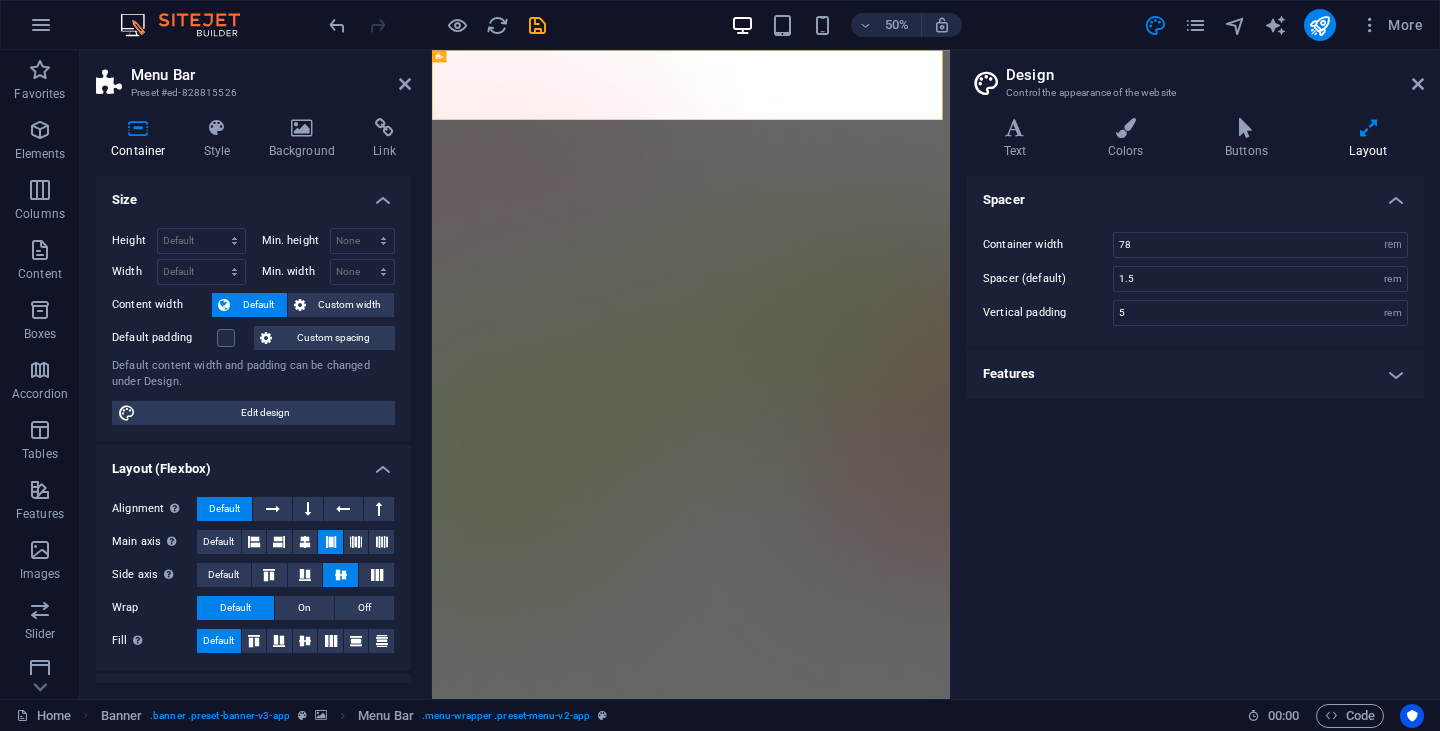 click on "Features" at bounding box center [1195, 374] 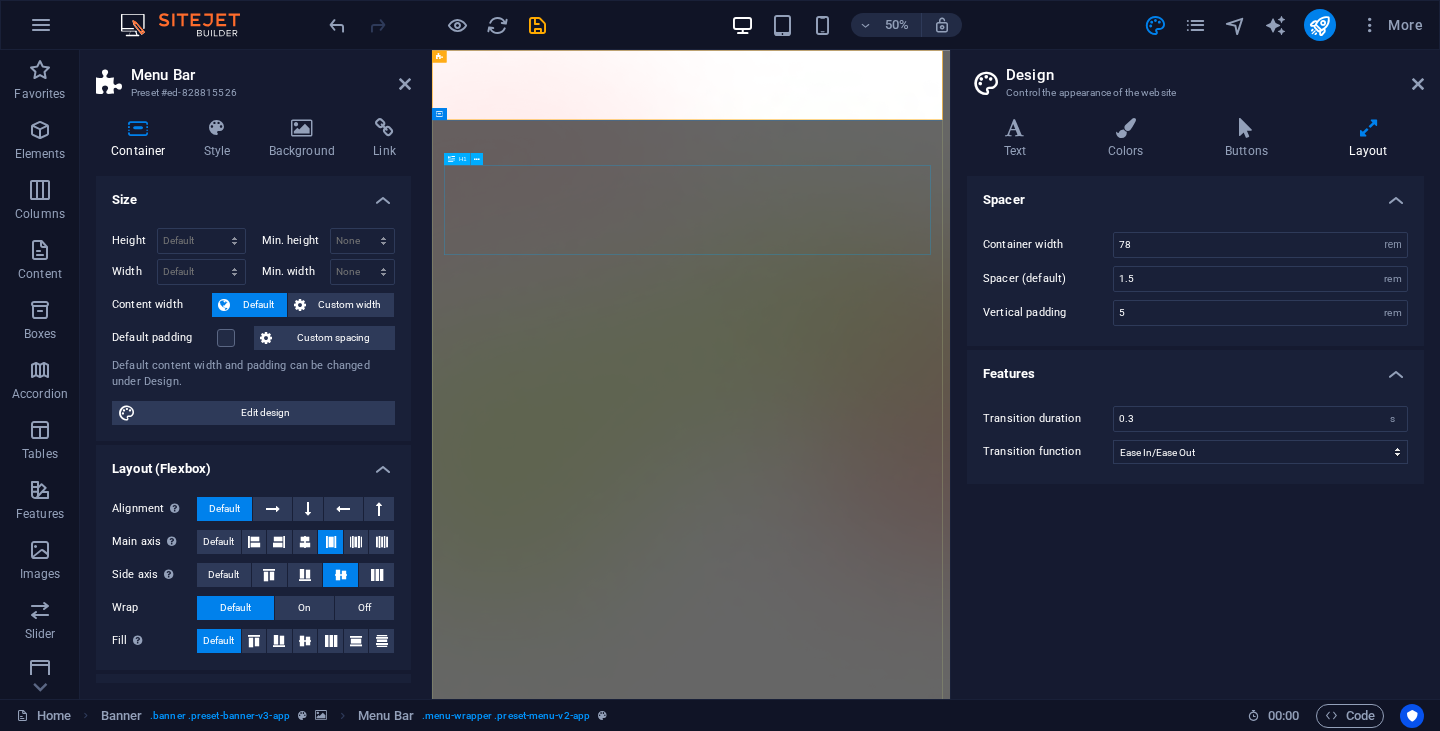 click on "AI app for productivity" at bounding box center [950, 1874] 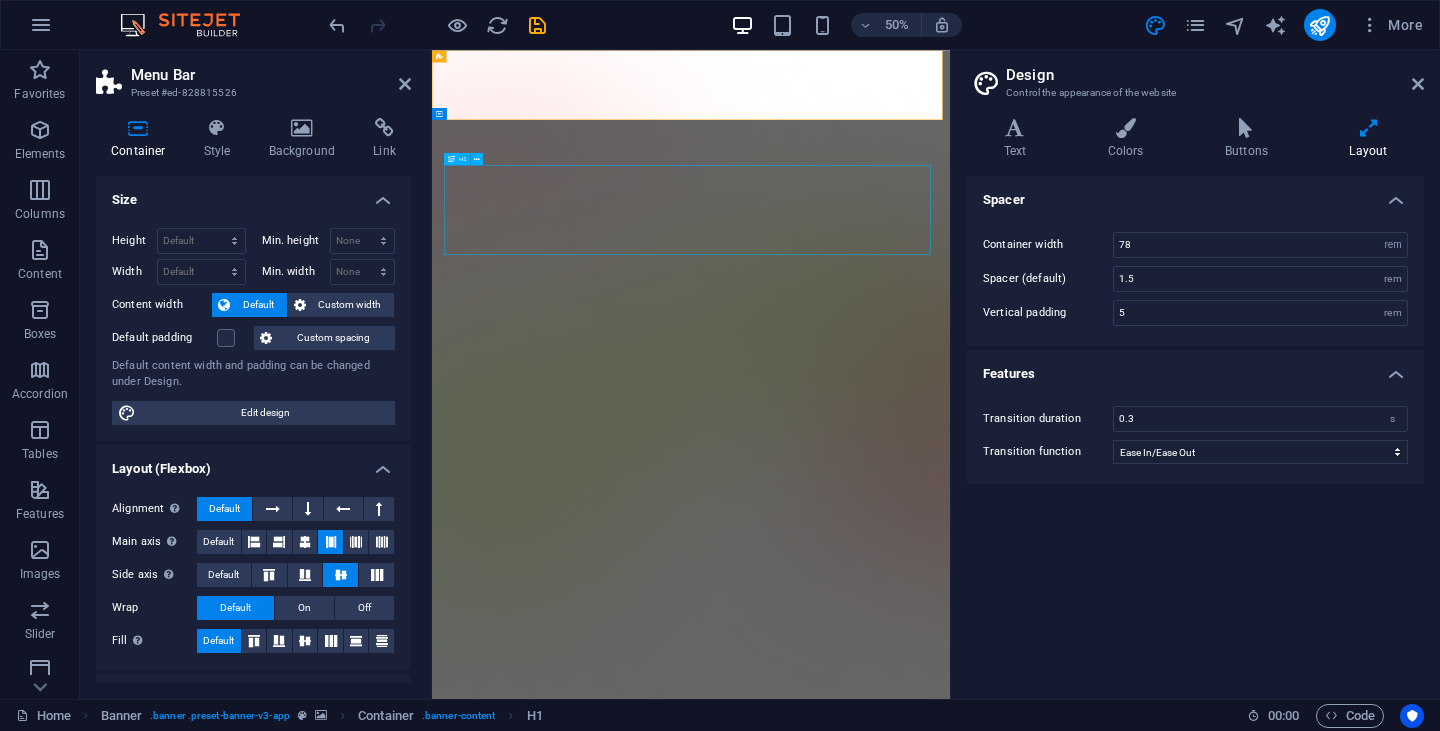 click on "Features Pricing Blog Contact Download App" at bounding box center [950, 1578] 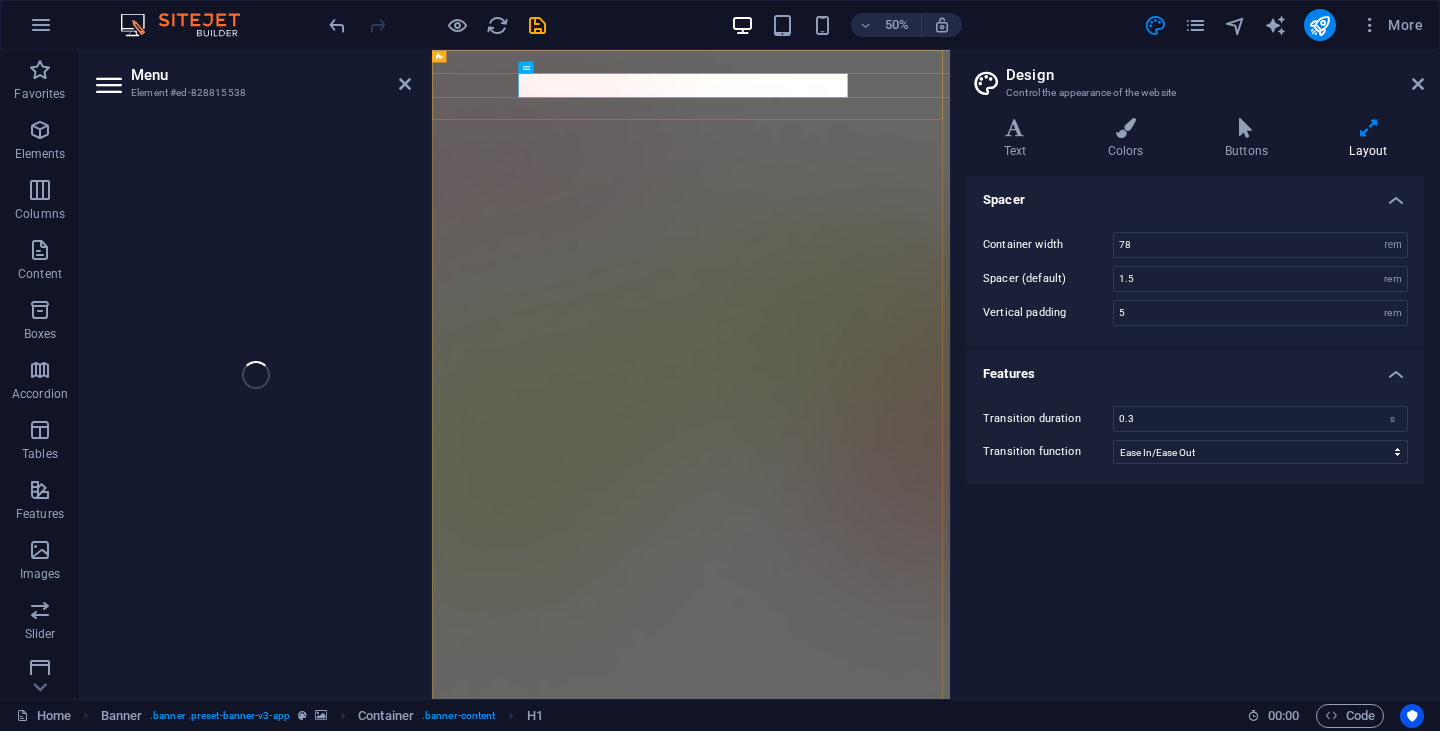 click on "Menu Element #ed-828815538
H1   Banner   Container   Image   Spacer   Button   Spacer   Text   Banner   Menu Bar   Menu Bar   Menu   Banner   Logo   Spacer   Text   Spacer   Marquee   Container   Marquee   Container   Text   Spacer   Container   Boxes   Spacer   Container   H2   Container   Text   Spacer   Plans   Container   Text   Spacer   Container   H2   Text   Menu   Footer Thrud   Container   Container   Separator   Container   Button   Spacer   Spacer   3 columns   Container   Text   Container   Image   Container   Container   Container   Button   Container   Text   Text   Spacer   H2   Button" at bounding box center [515, 374] 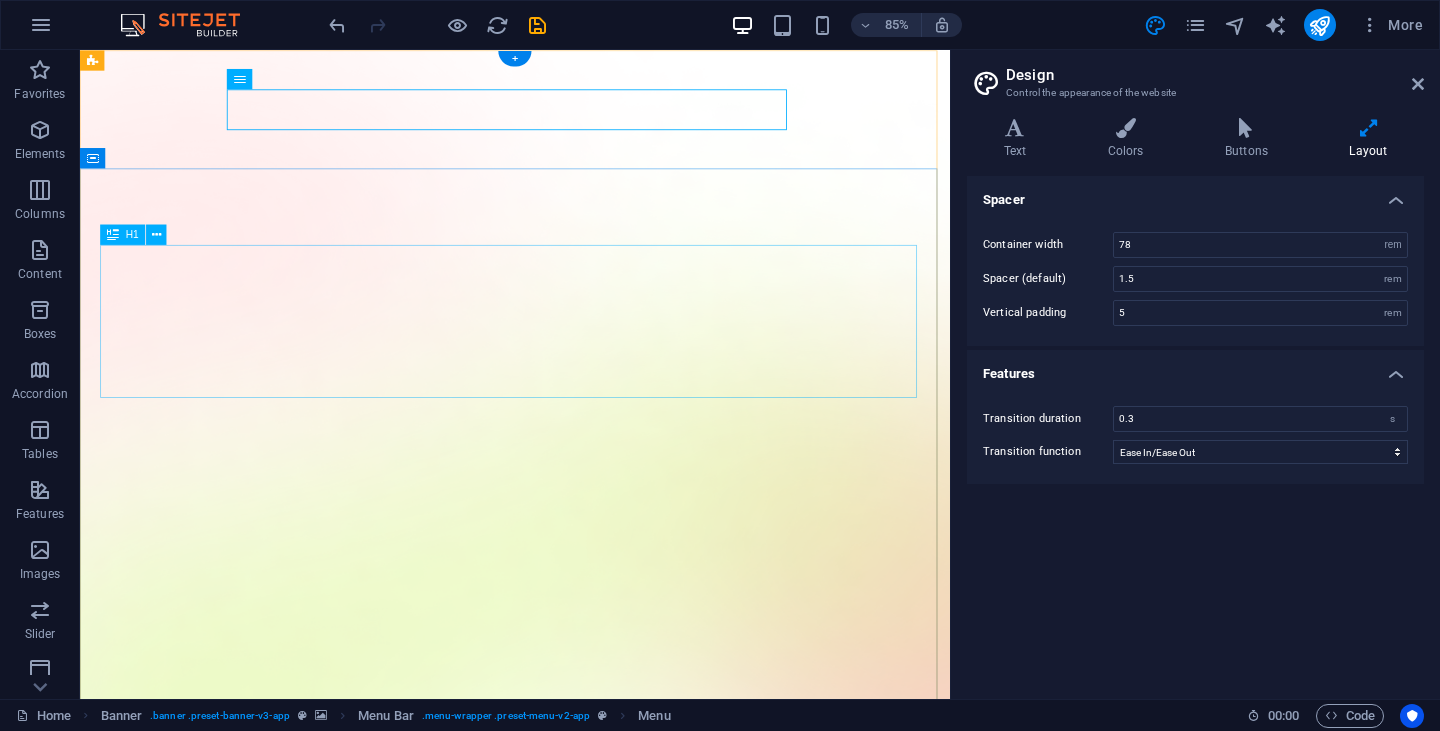click on "AI app for productivity" at bounding box center [592, 1874] 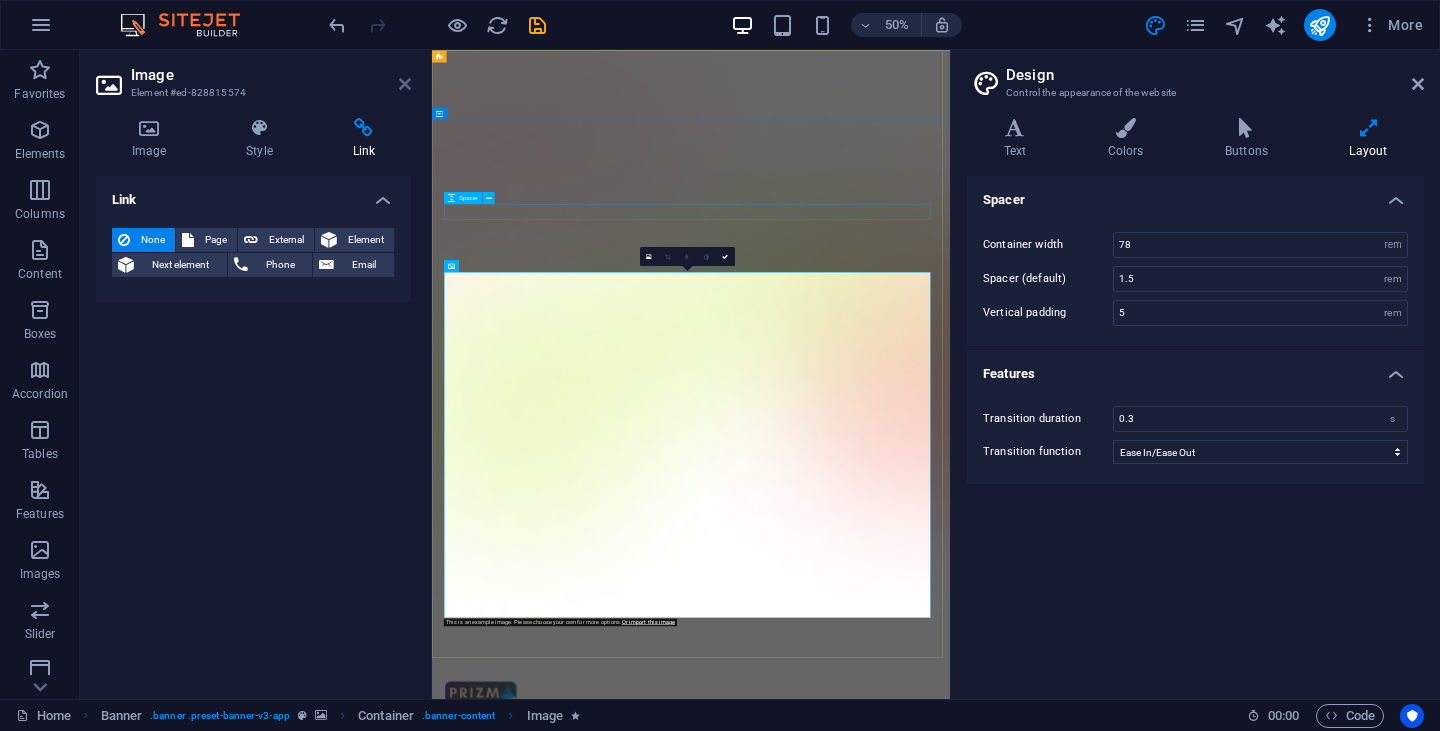 click at bounding box center [405, 84] 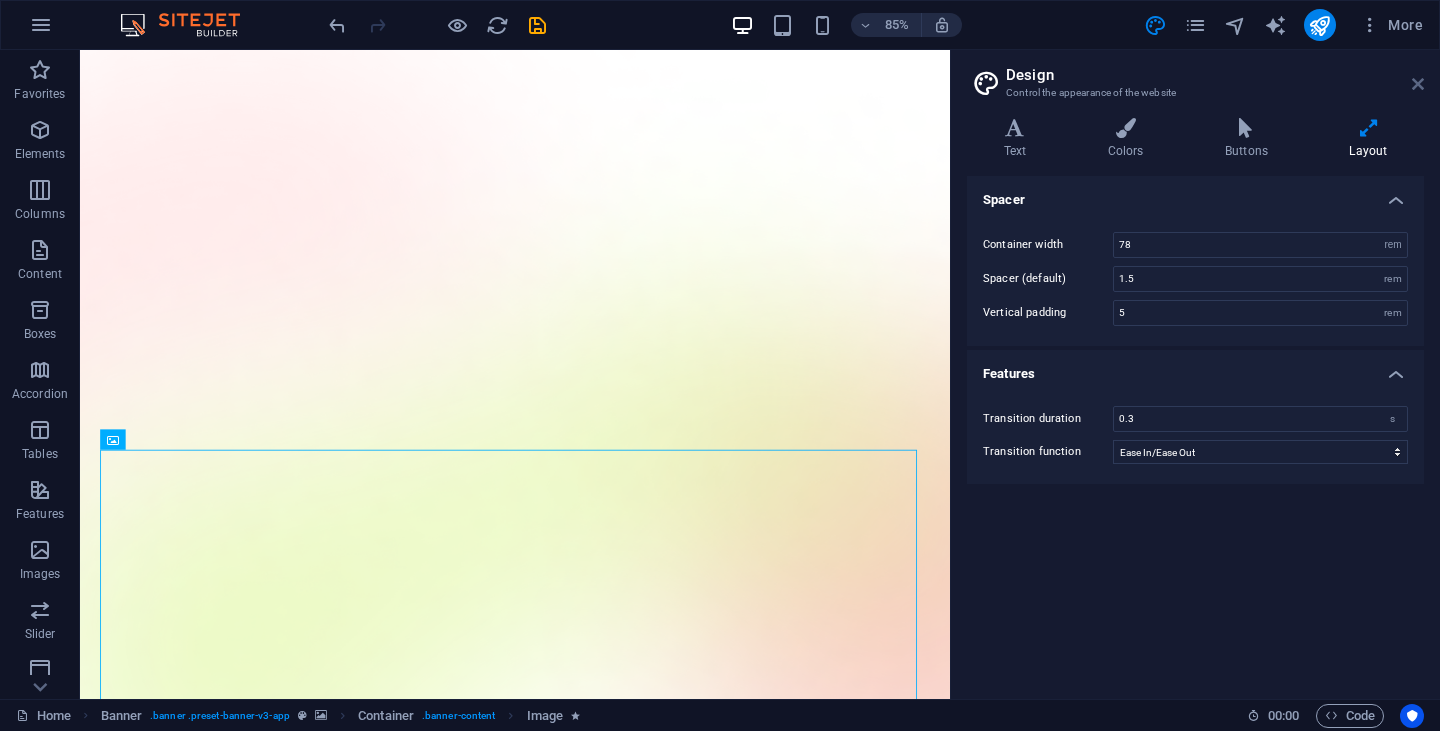 click at bounding box center [1418, 84] 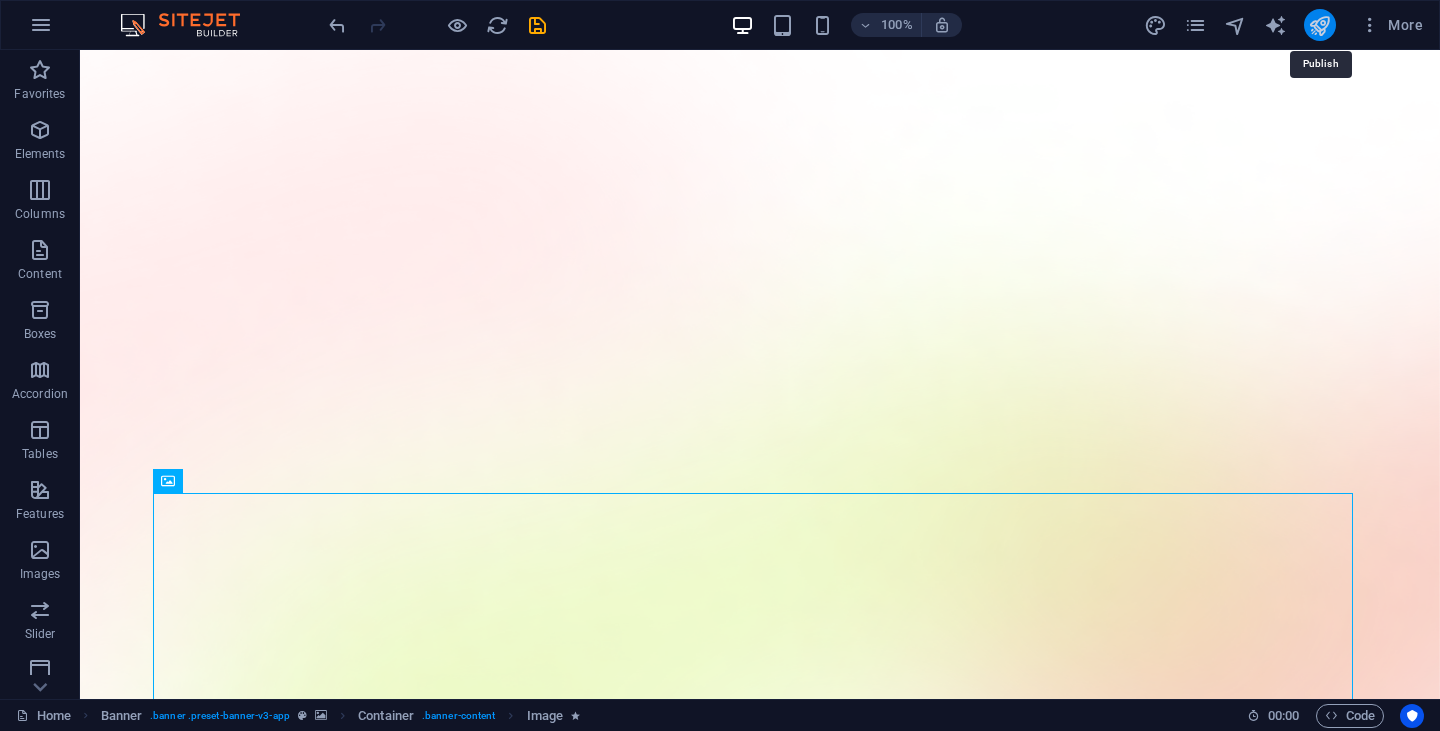 click at bounding box center [1319, 25] 